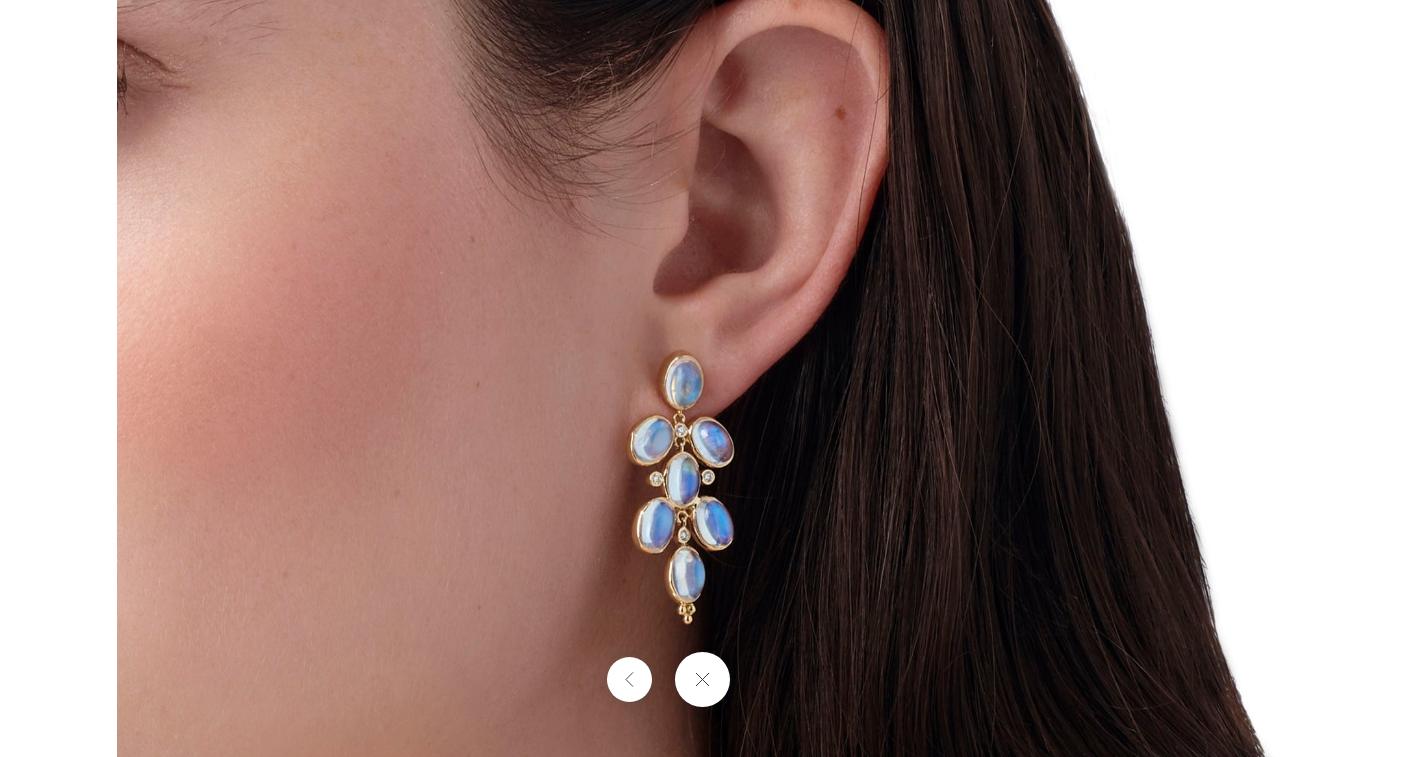scroll, scrollTop: 684, scrollLeft: 4, axis: both 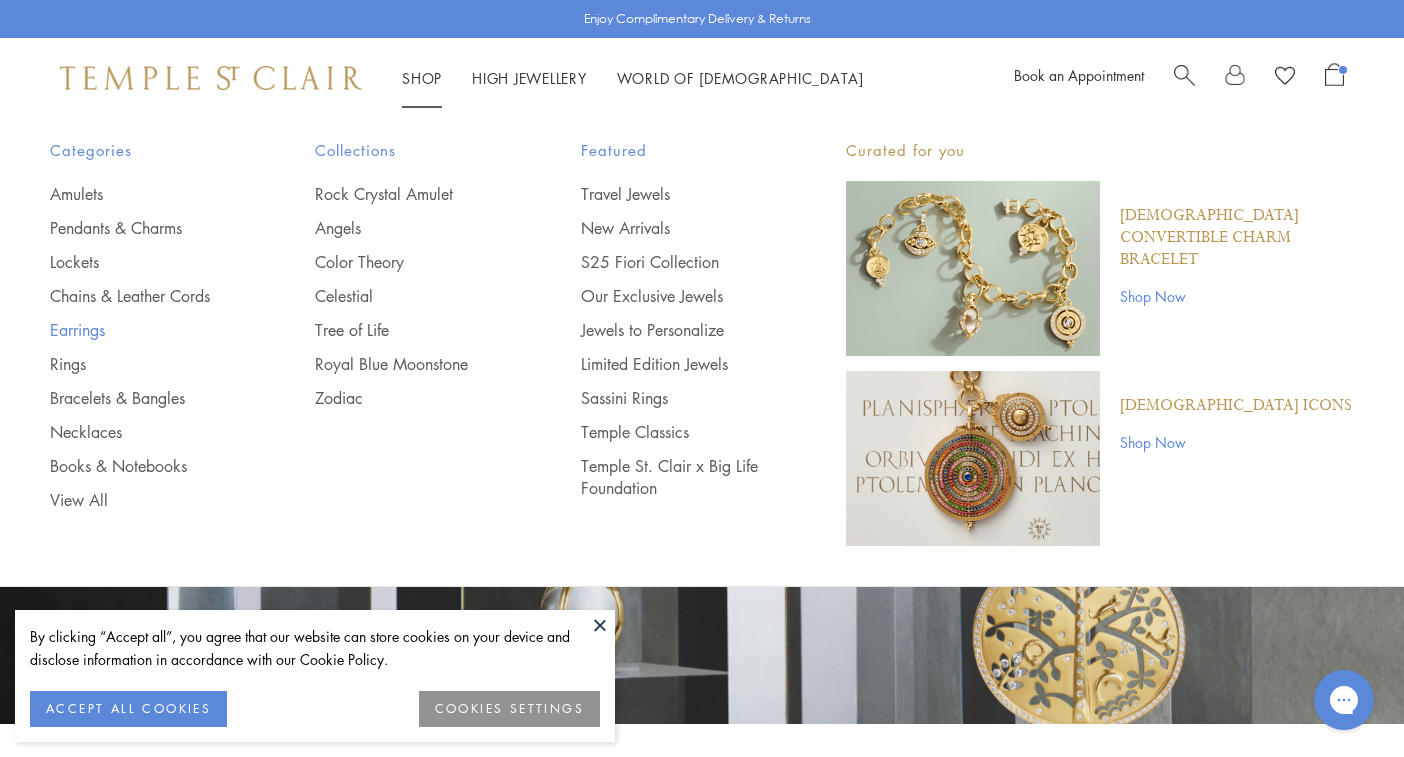 click on "Earrings" at bounding box center (142, 330) 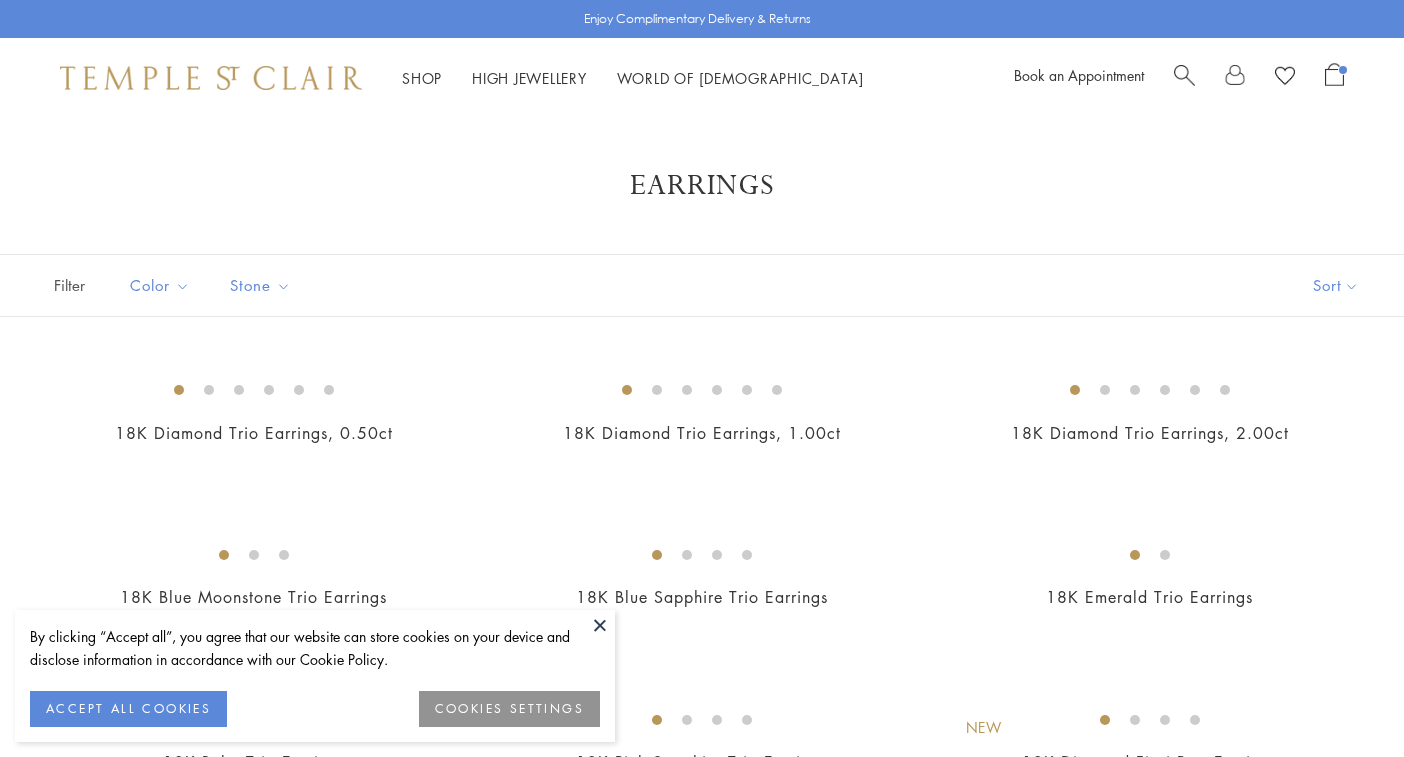 scroll, scrollTop: 0, scrollLeft: 0, axis: both 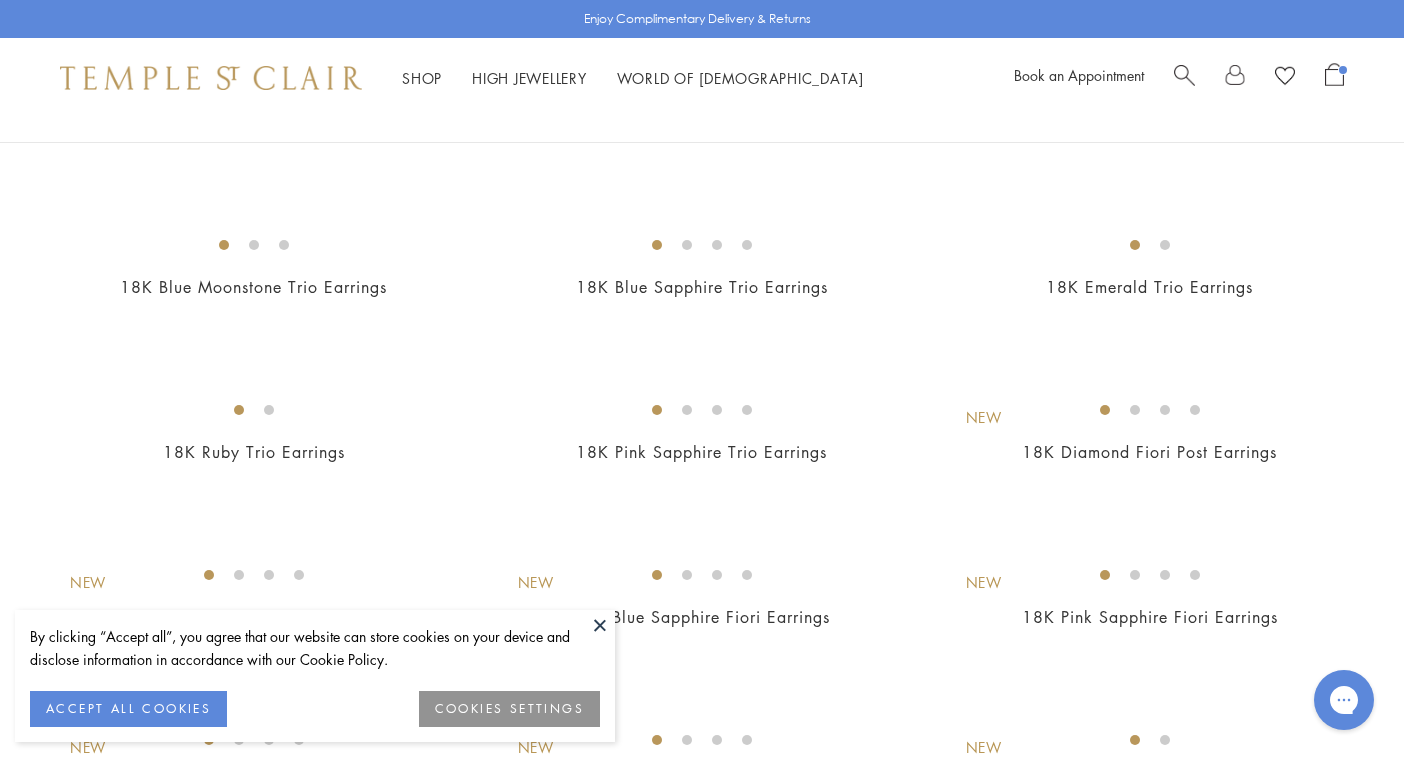 click at bounding box center [600, 625] 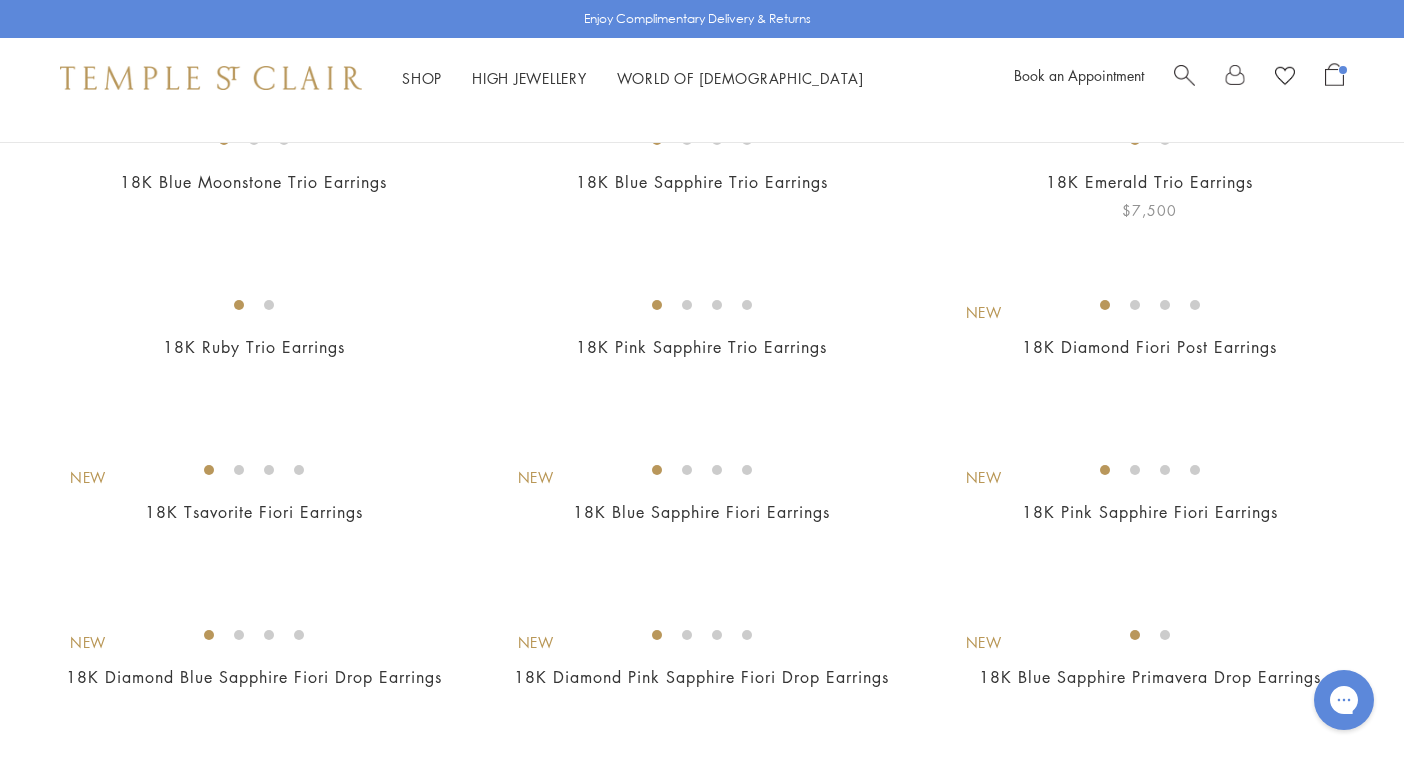 scroll, scrollTop: 0, scrollLeft: 0, axis: both 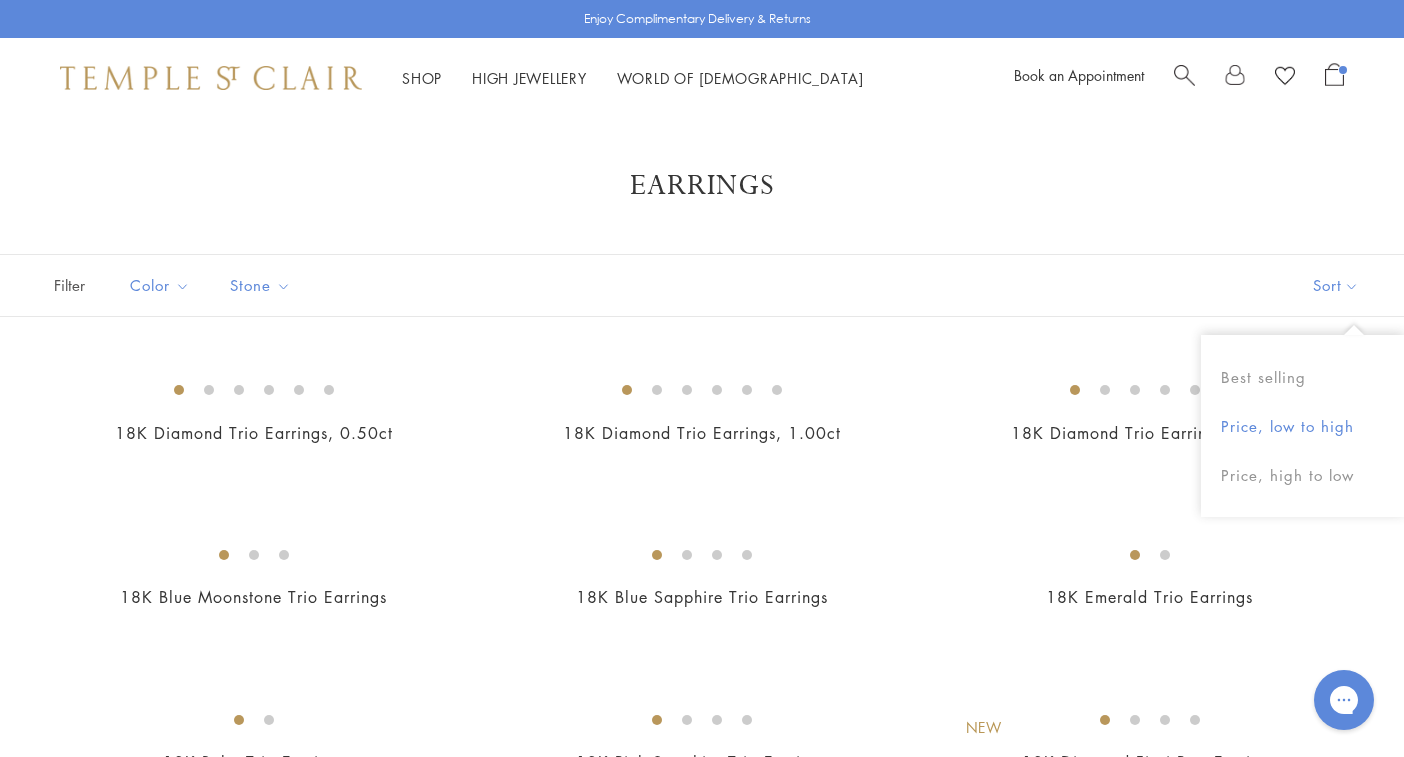 click on "Price, low to high" at bounding box center [1302, 426] 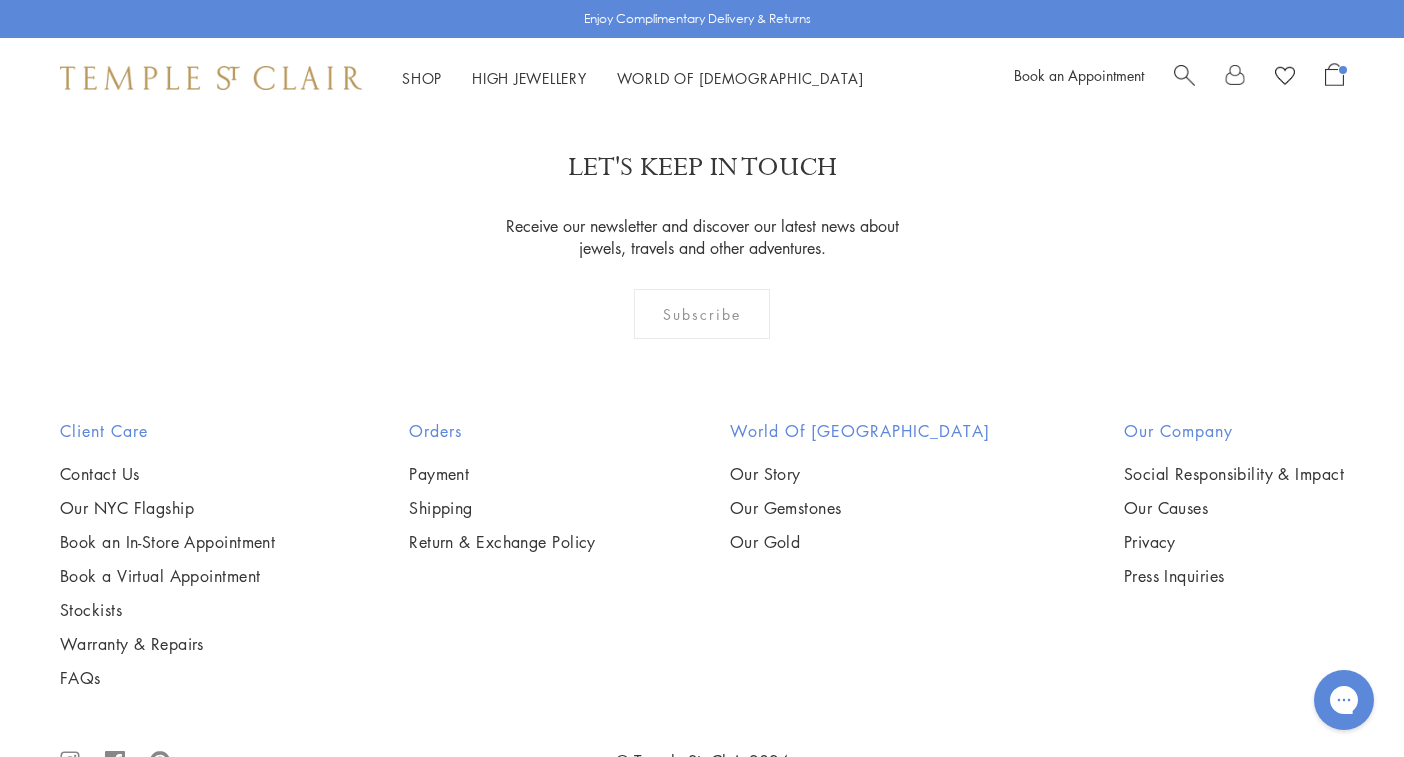 scroll, scrollTop: 3469, scrollLeft: 0, axis: vertical 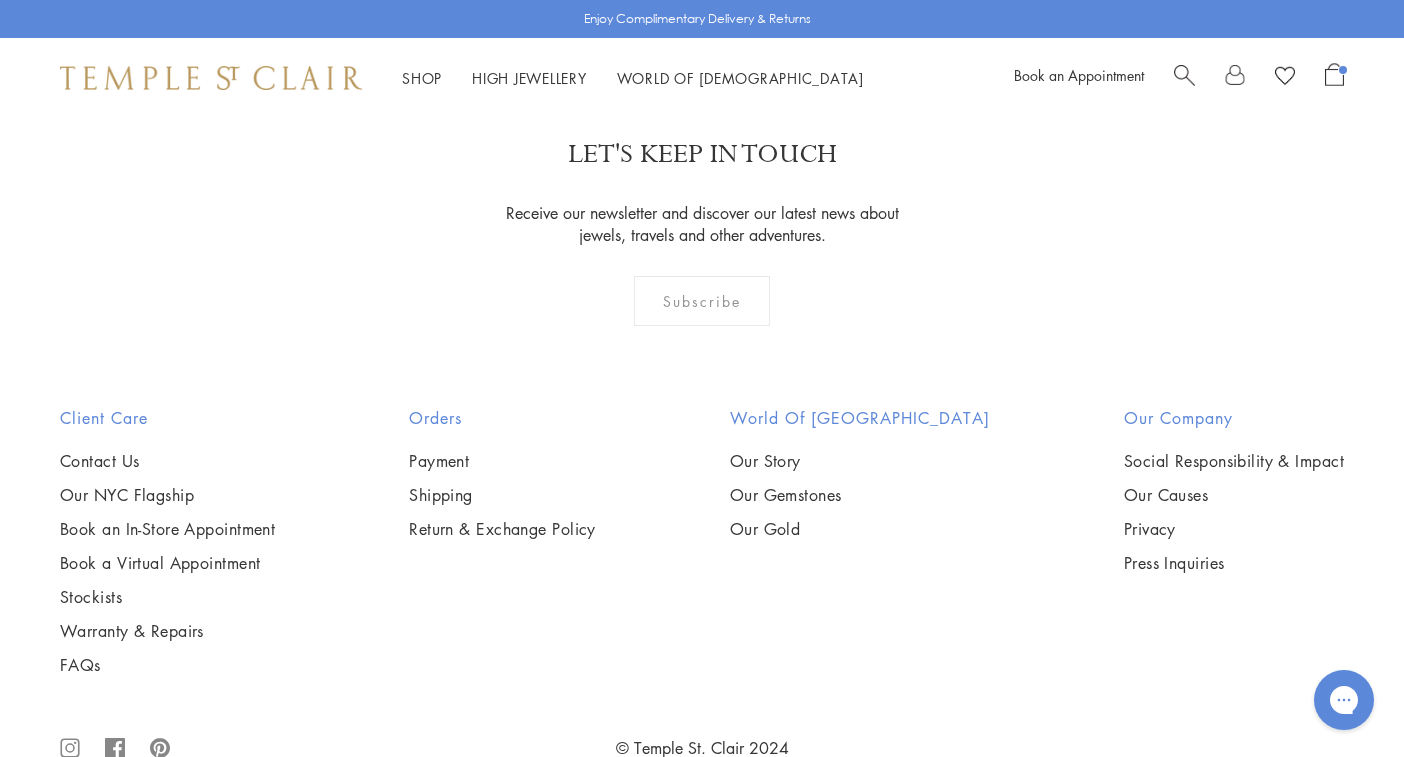 click at bounding box center (0, 0) 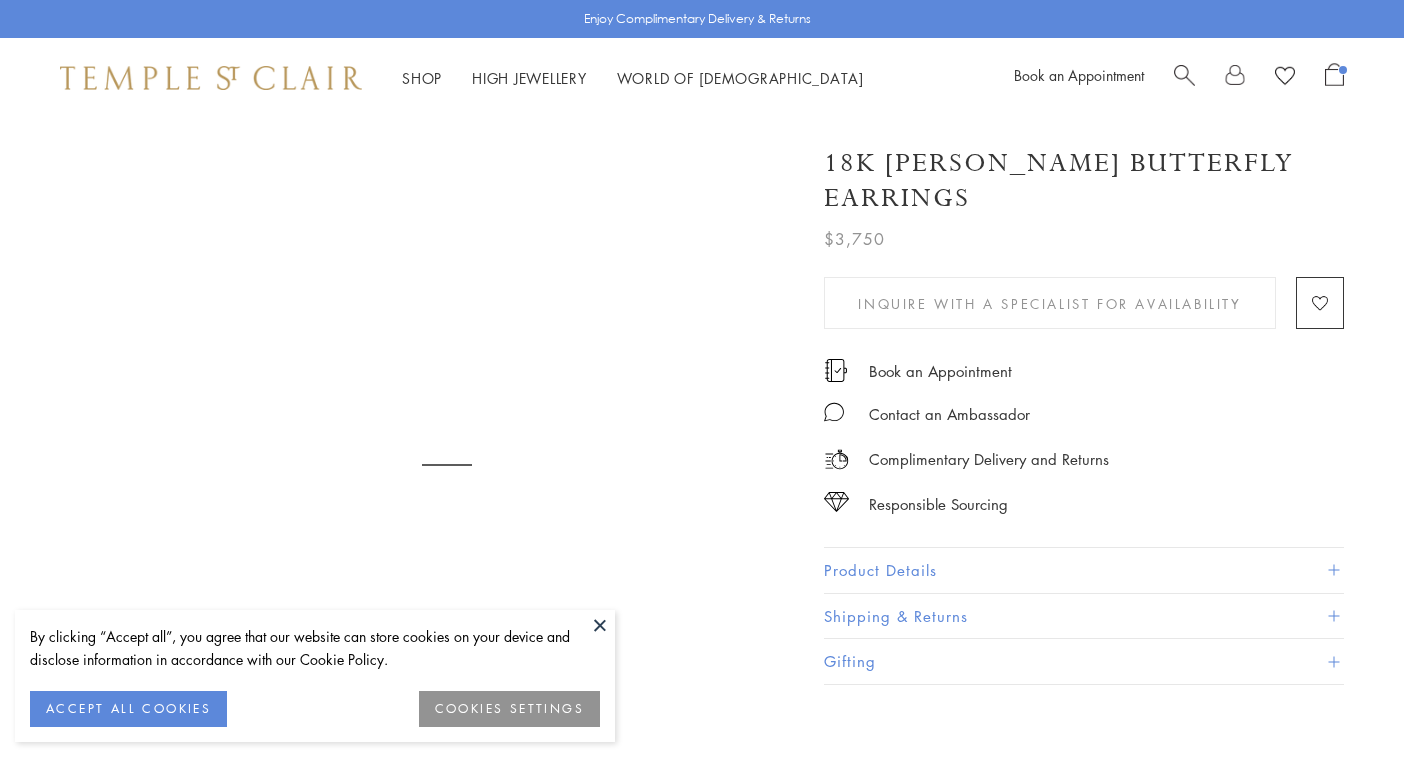 scroll, scrollTop: 0, scrollLeft: 0, axis: both 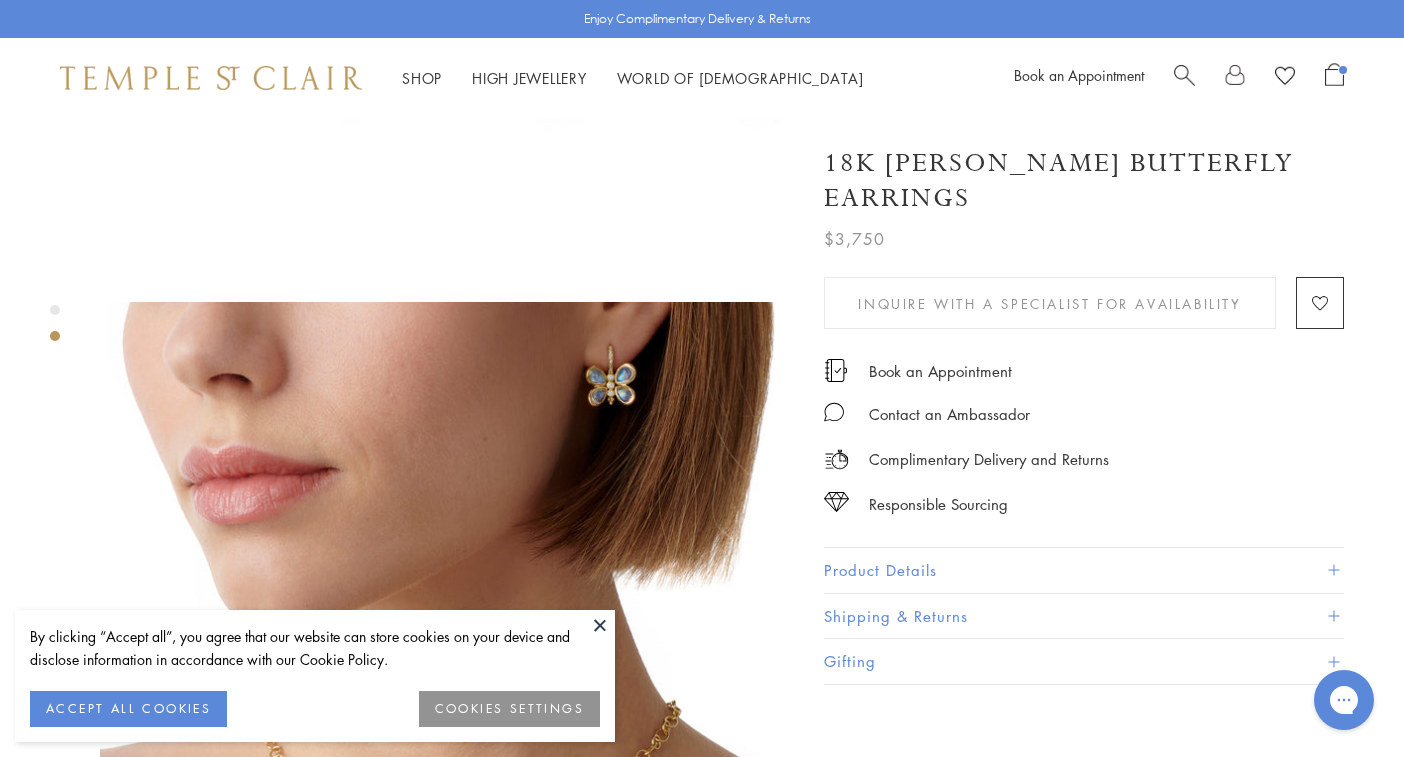 click at bounding box center [600, 625] 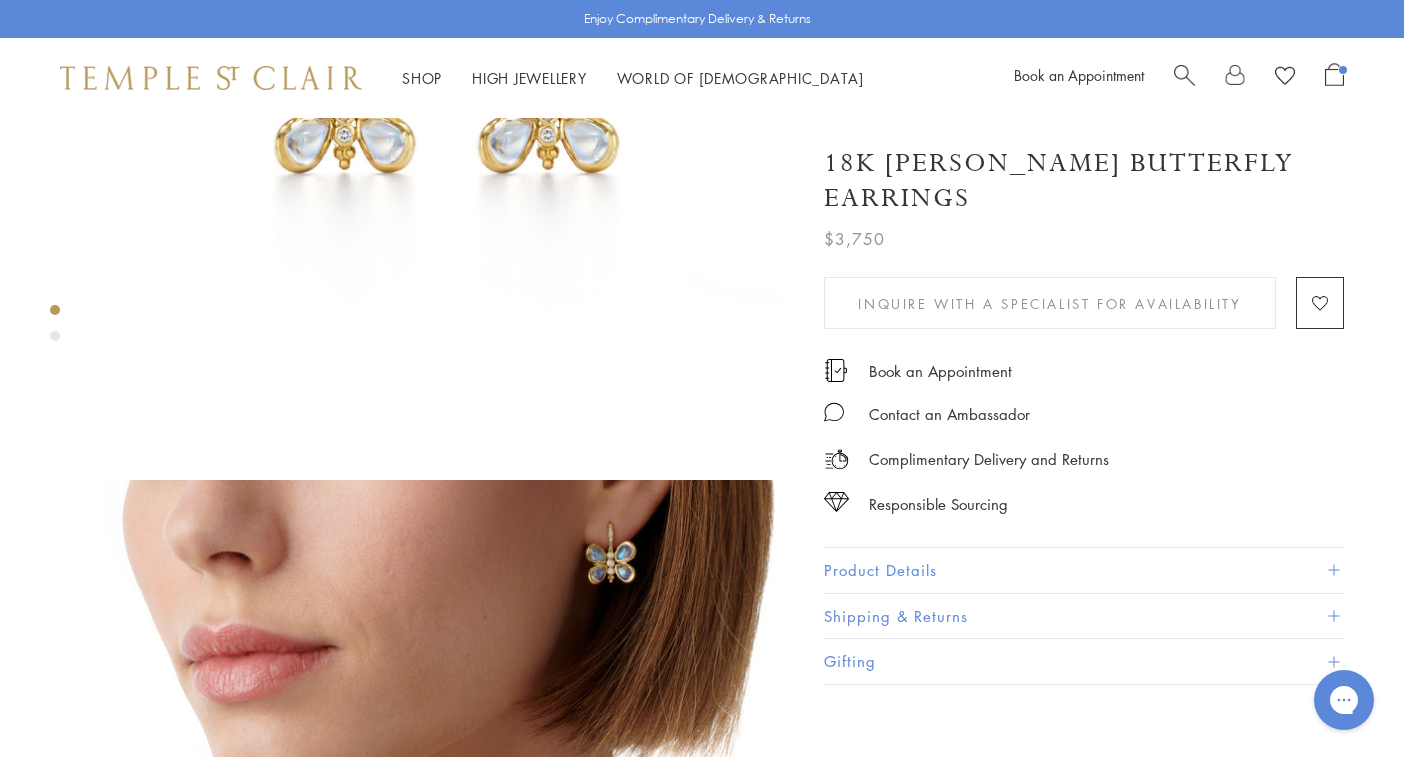 scroll, scrollTop: 375, scrollLeft: 0, axis: vertical 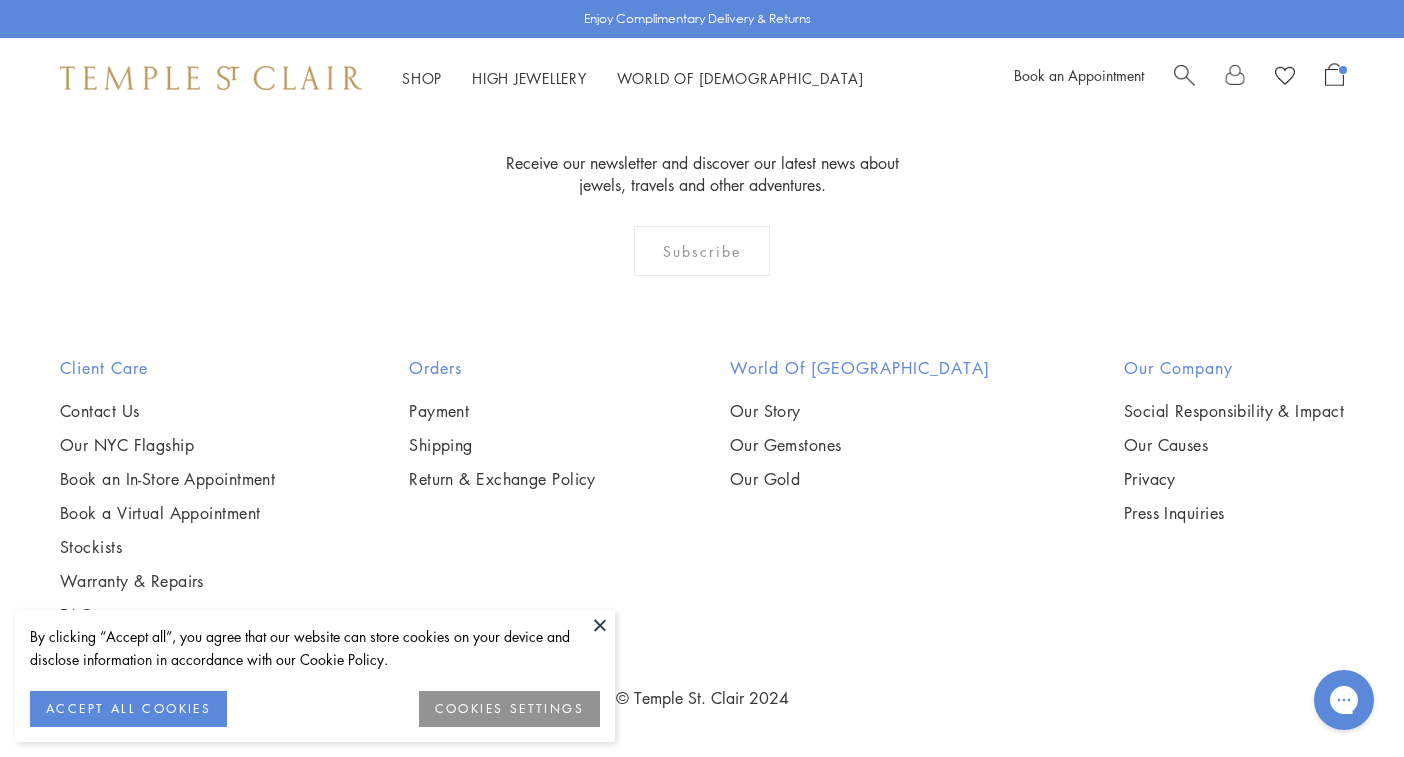 click at bounding box center [0, 0] 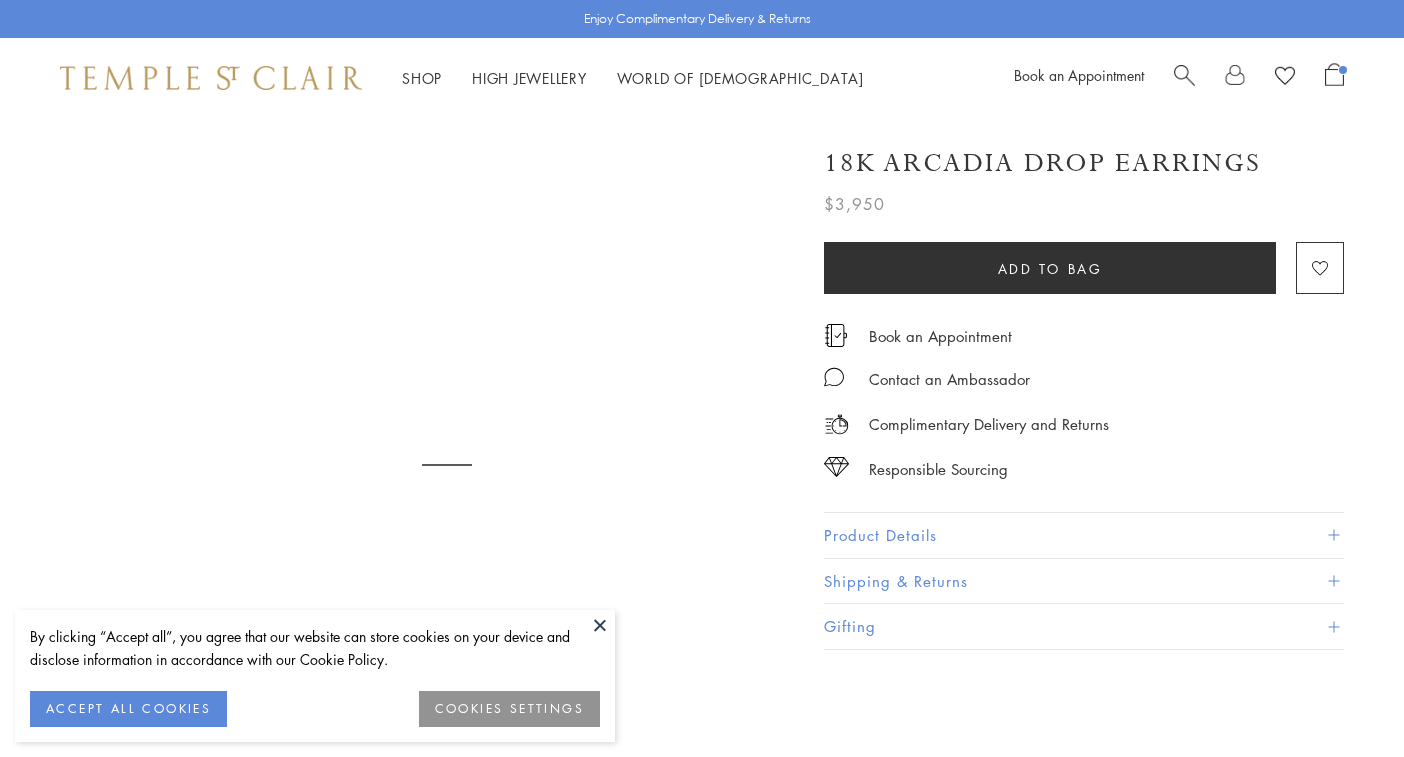 scroll, scrollTop: 0, scrollLeft: 0, axis: both 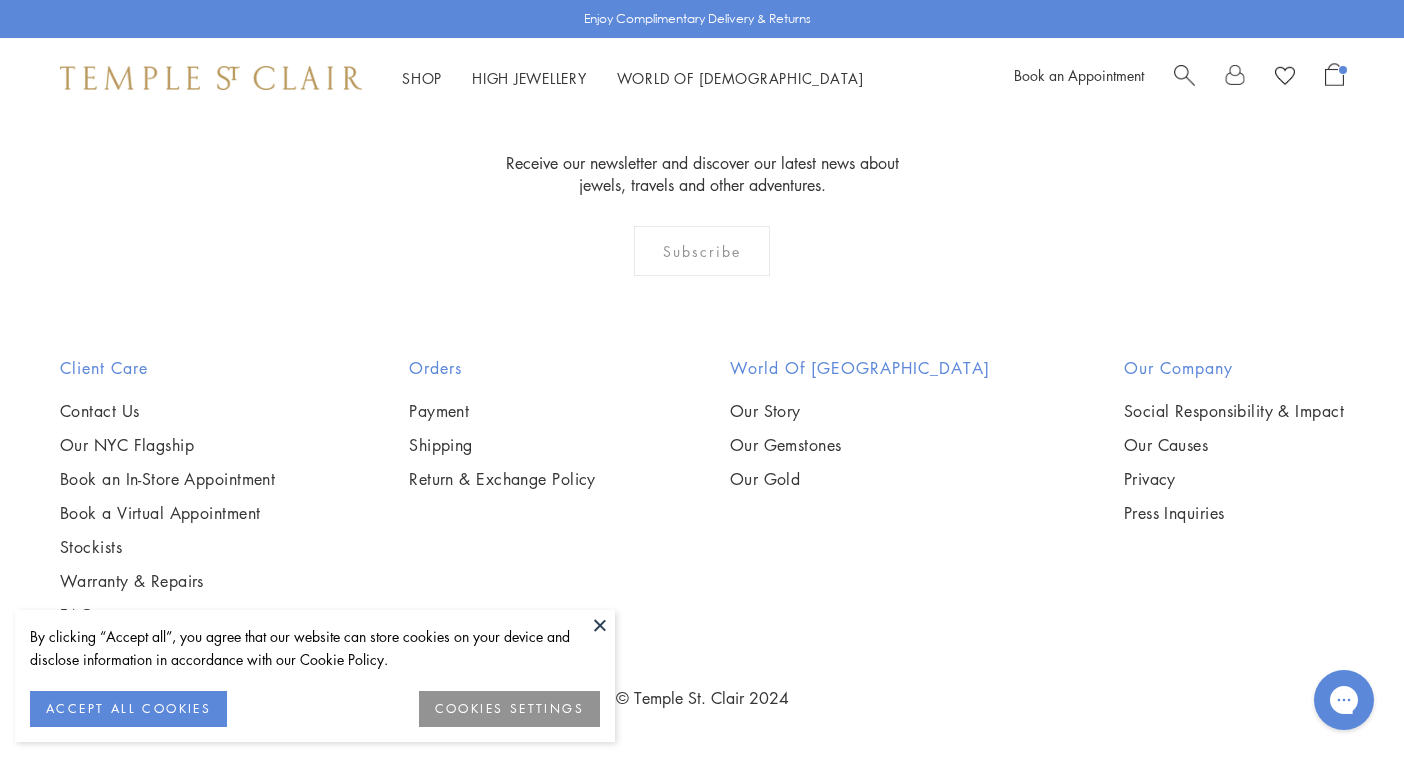 click at bounding box center [0, 0] 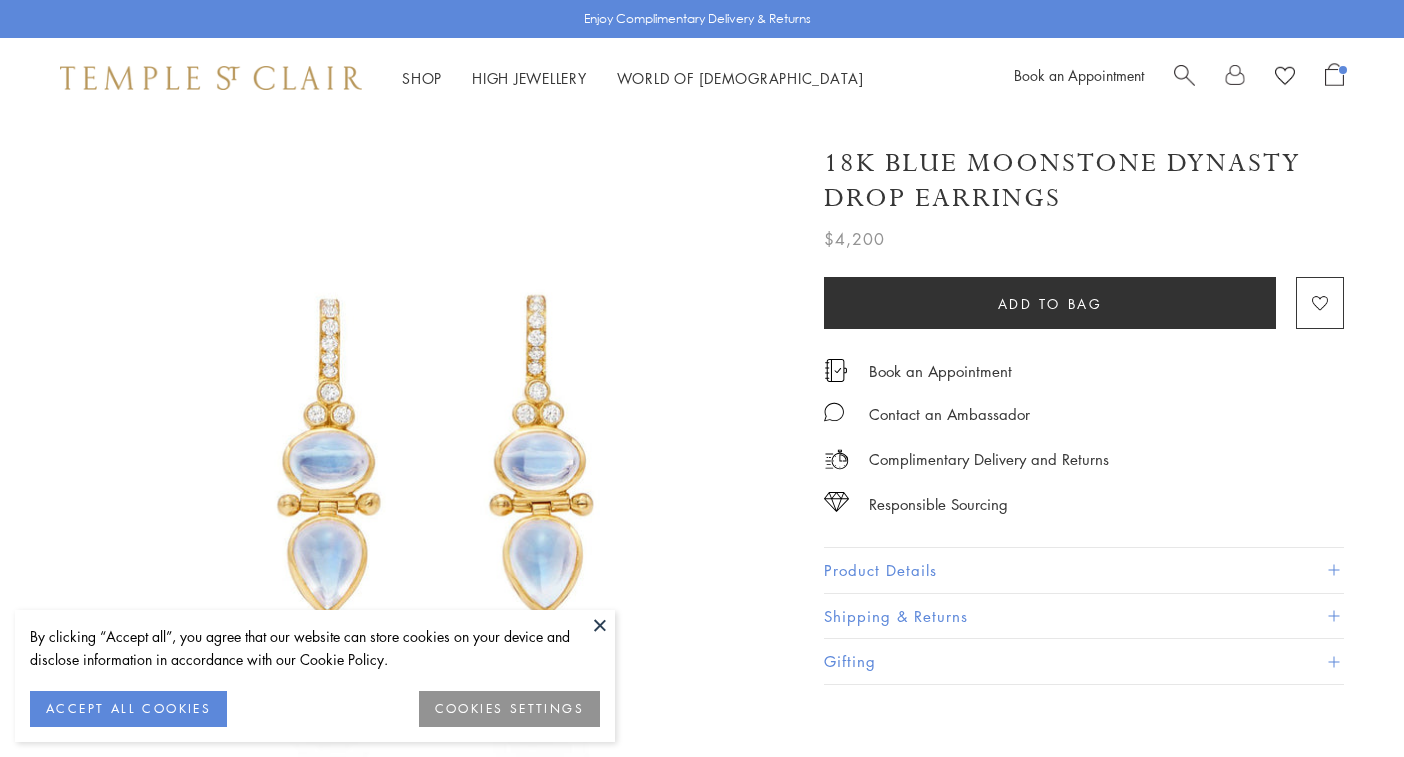 scroll, scrollTop: 0, scrollLeft: 0, axis: both 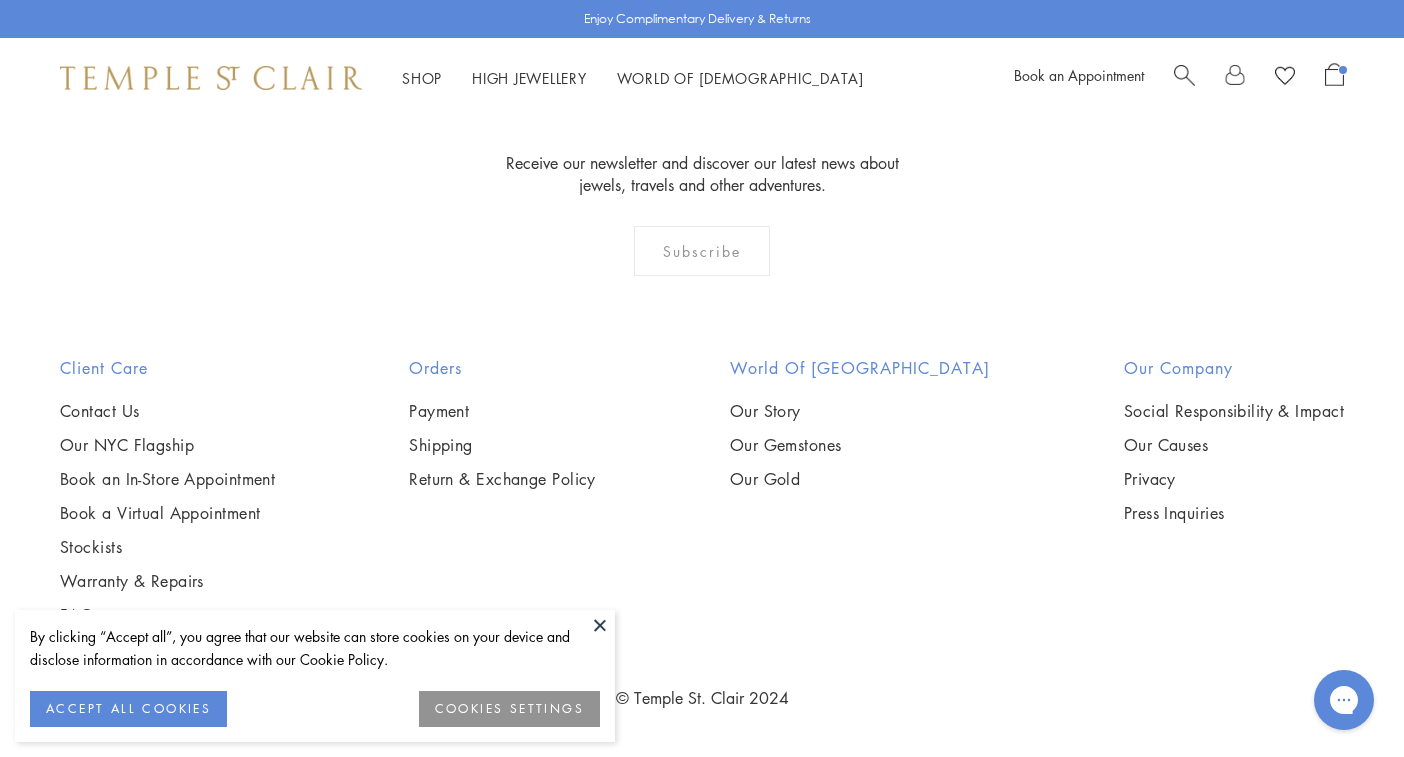 click at bounding box center [0, 0] 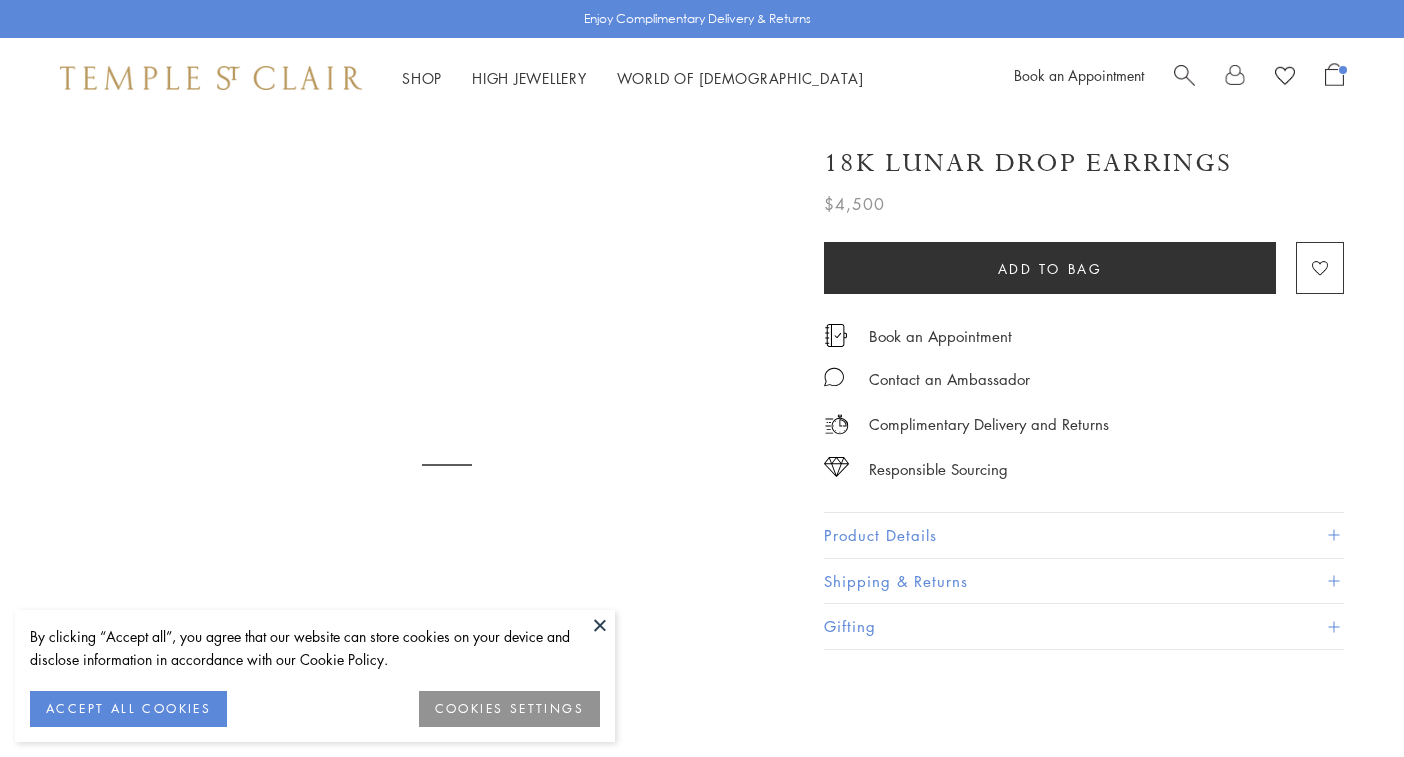scroll, scrollTop: 0, scrollLeft: 0, axis: both 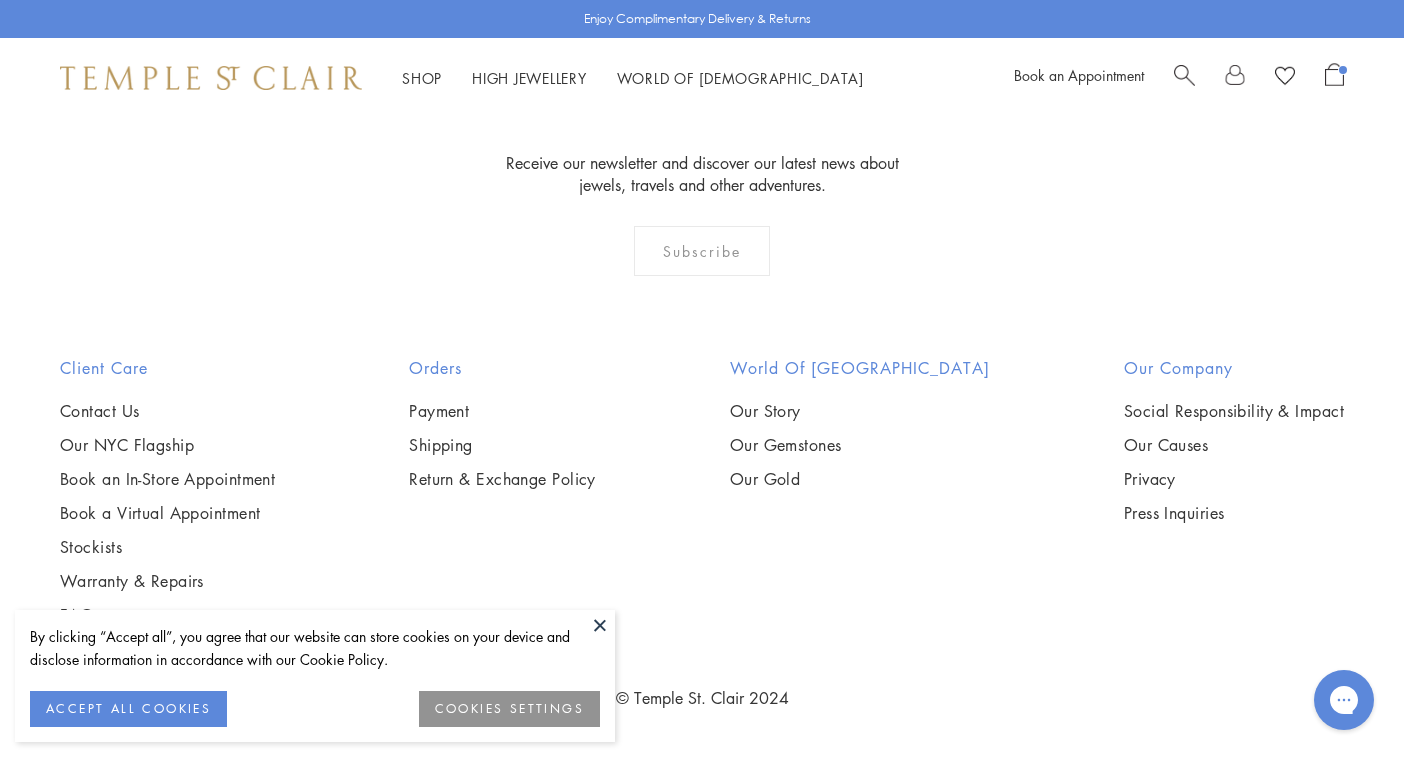 click on "2" at bounding box center [670, -73] 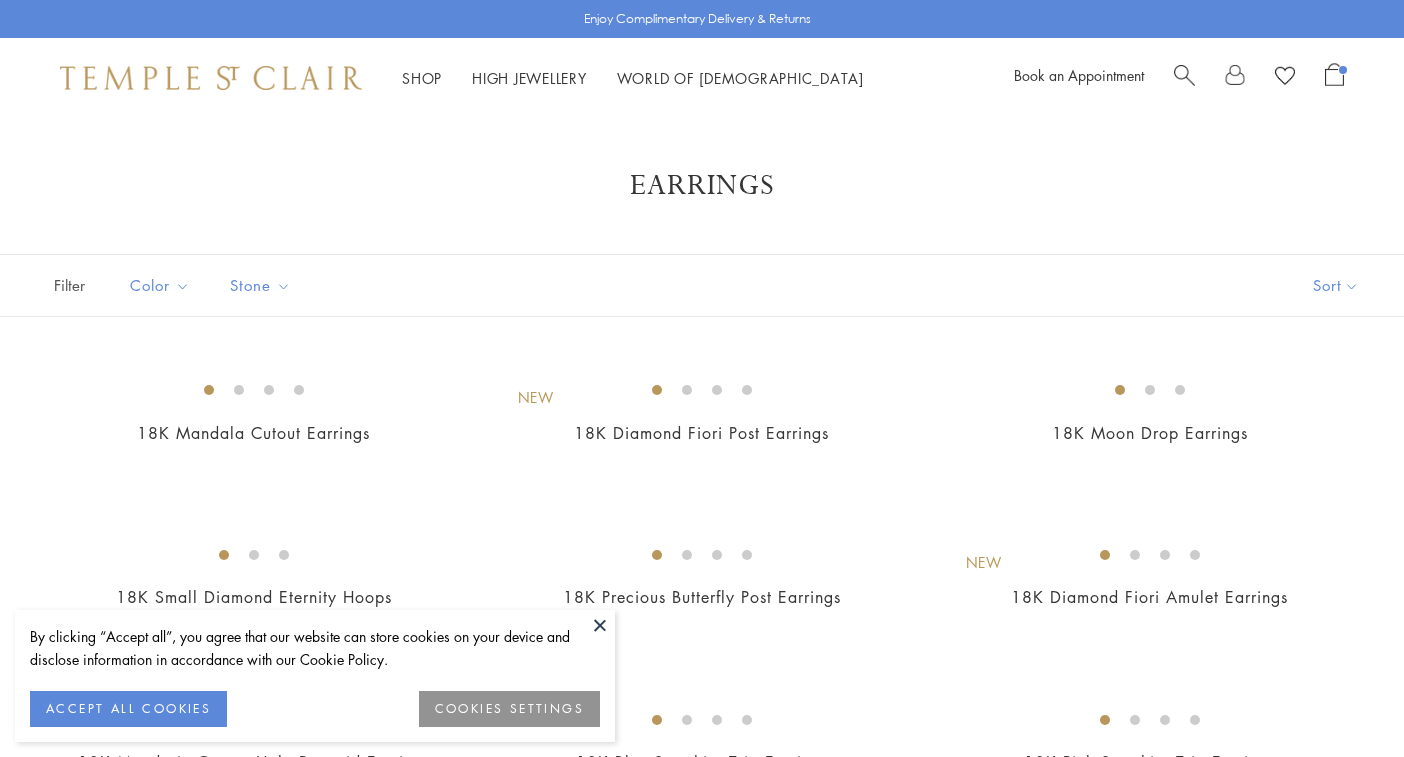 scroll, scrollTop: 0, scrollLeft: 0, axis: both 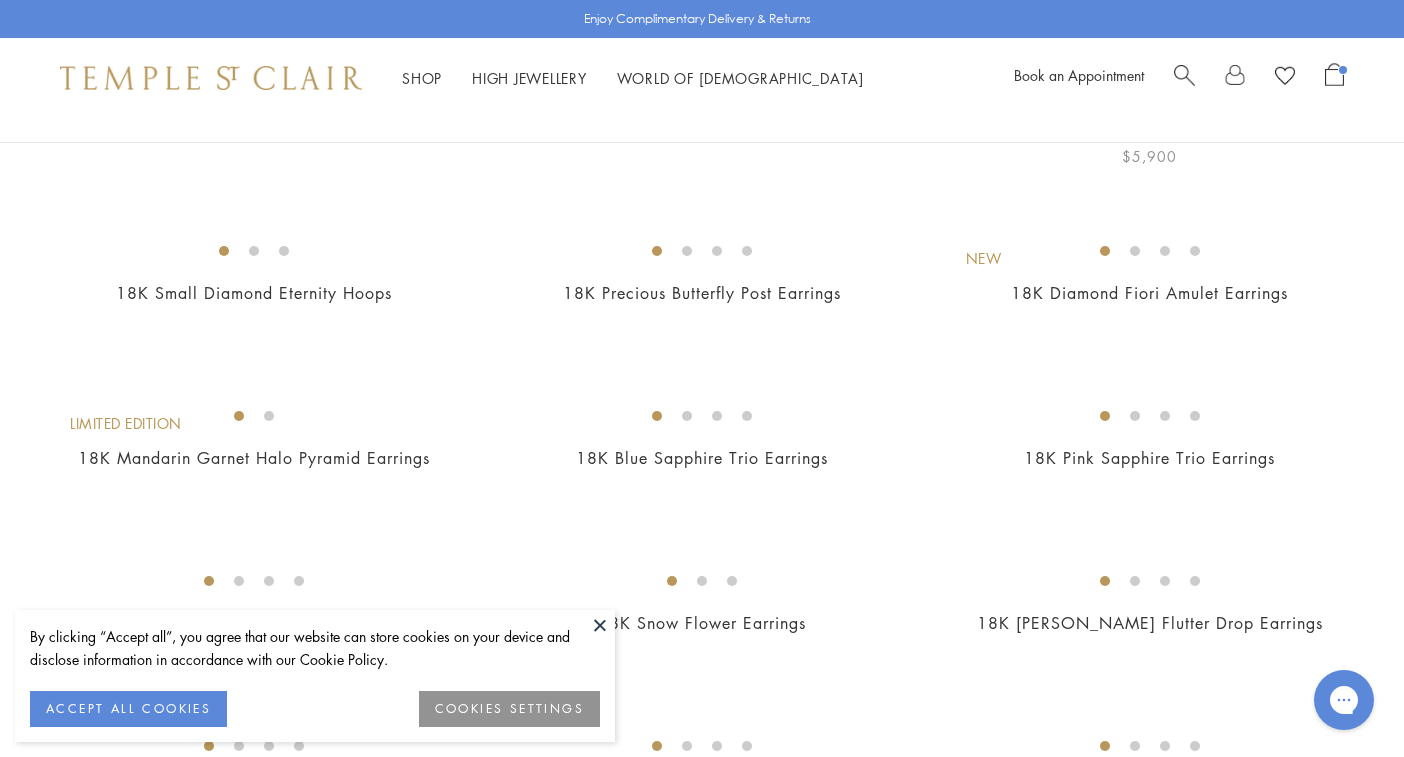 click at bounding box center [0, 0] 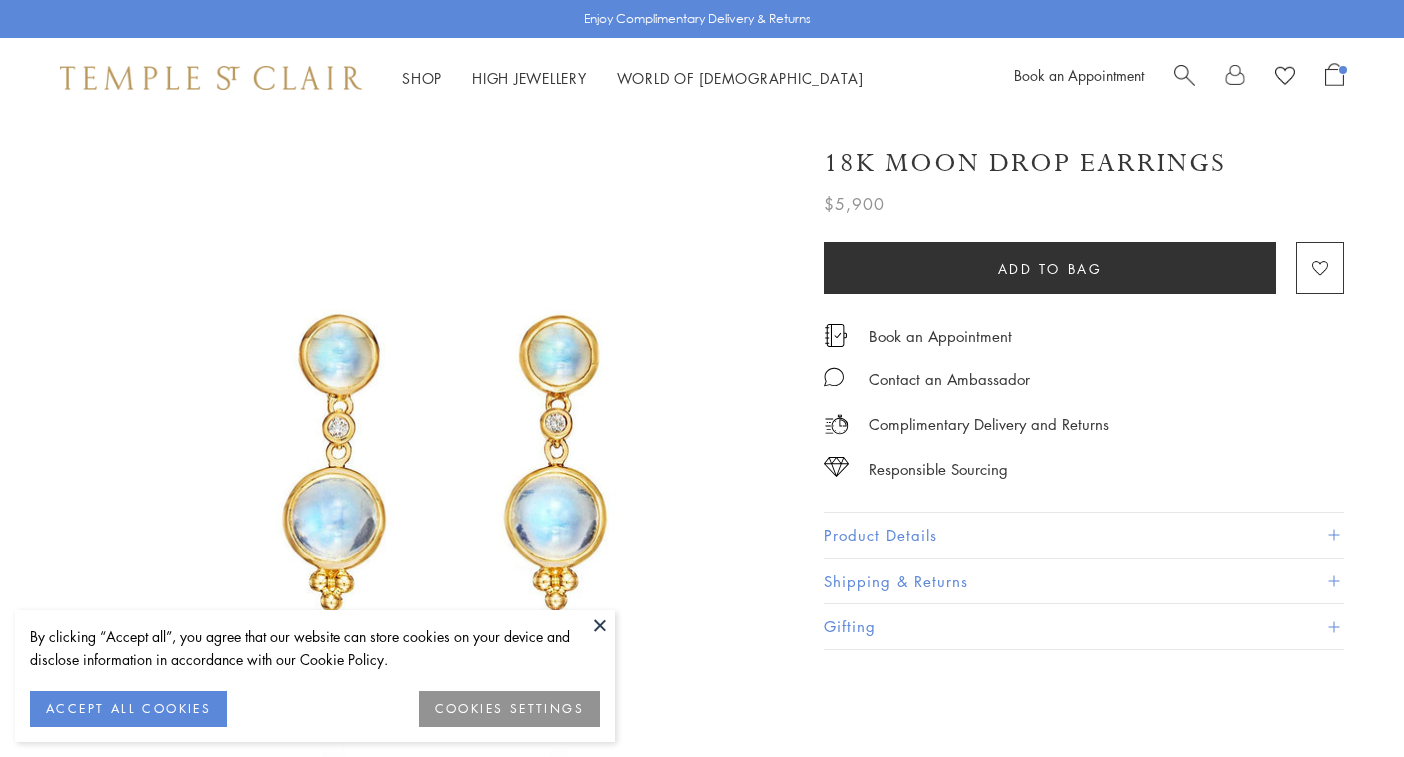scroll, scrollTop: 0, scrollLeft: 0, axis: both 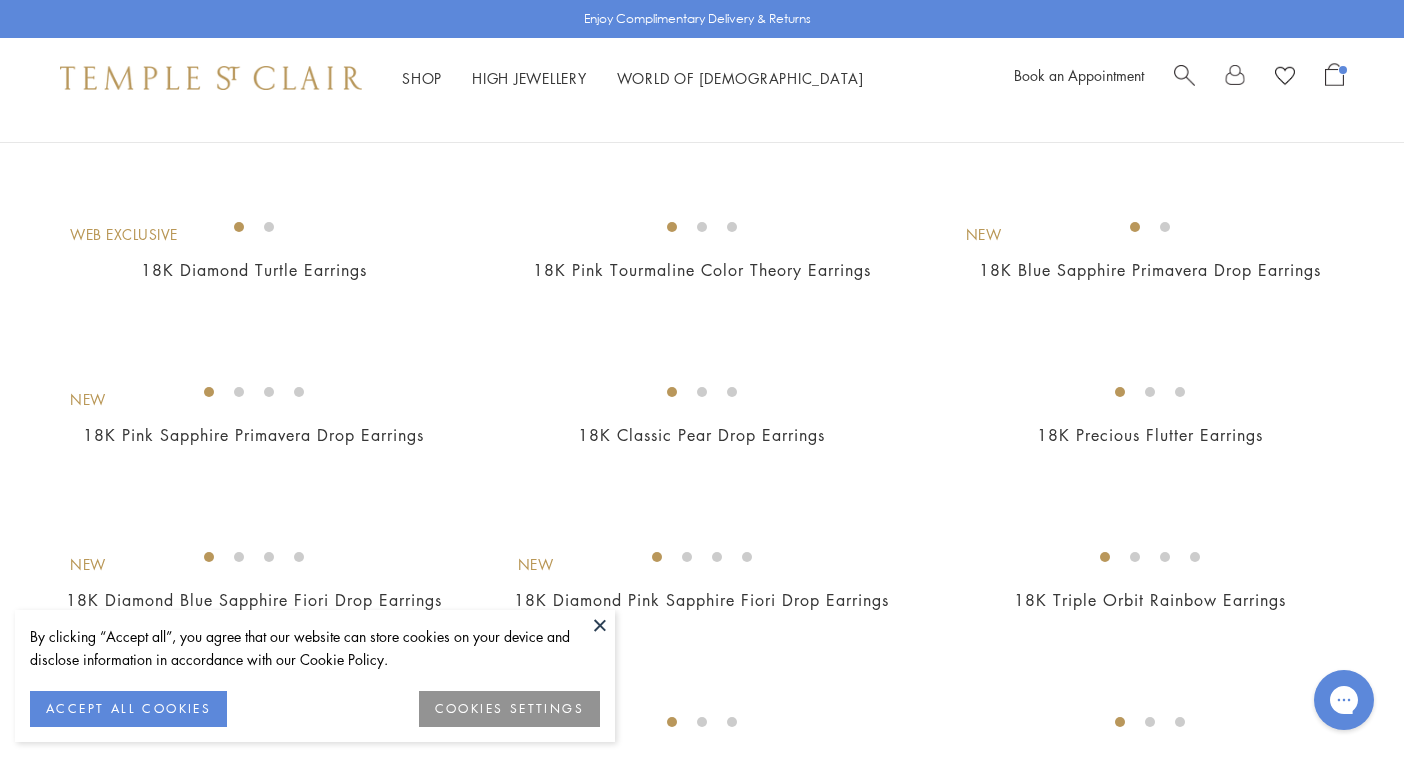 click at bounding box center (0, 0) 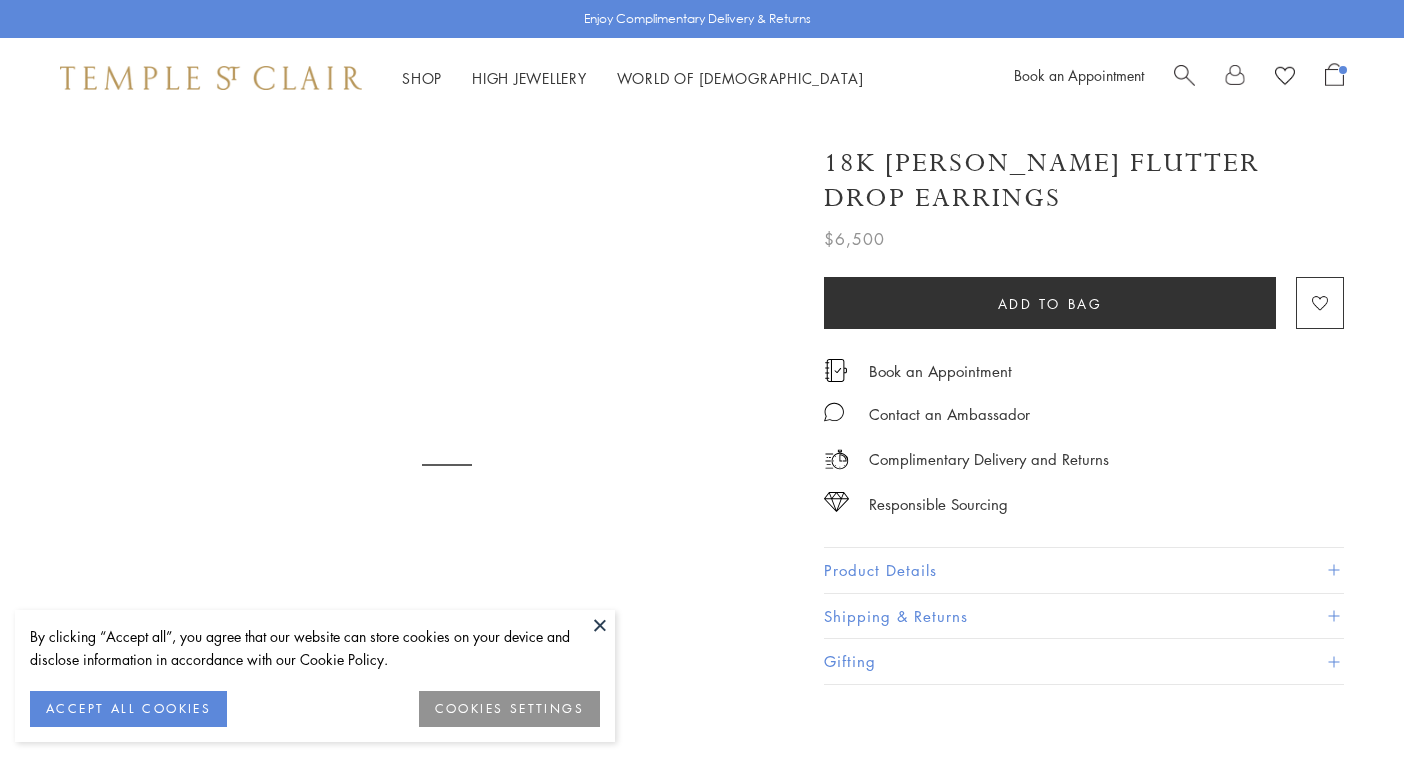 scroll, scrollTop: 0, scrollLeft: 0, axis: both 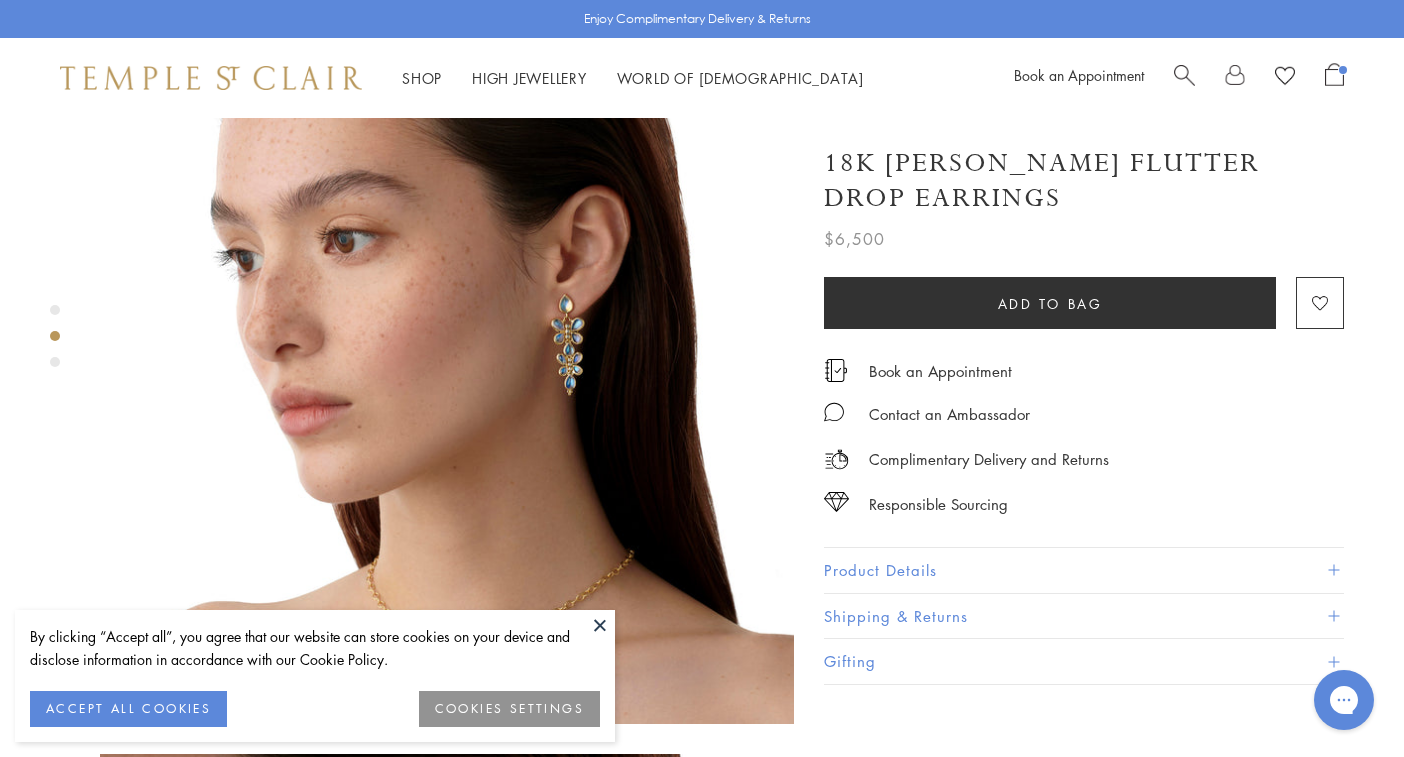 click at bounding box center [447, 377] 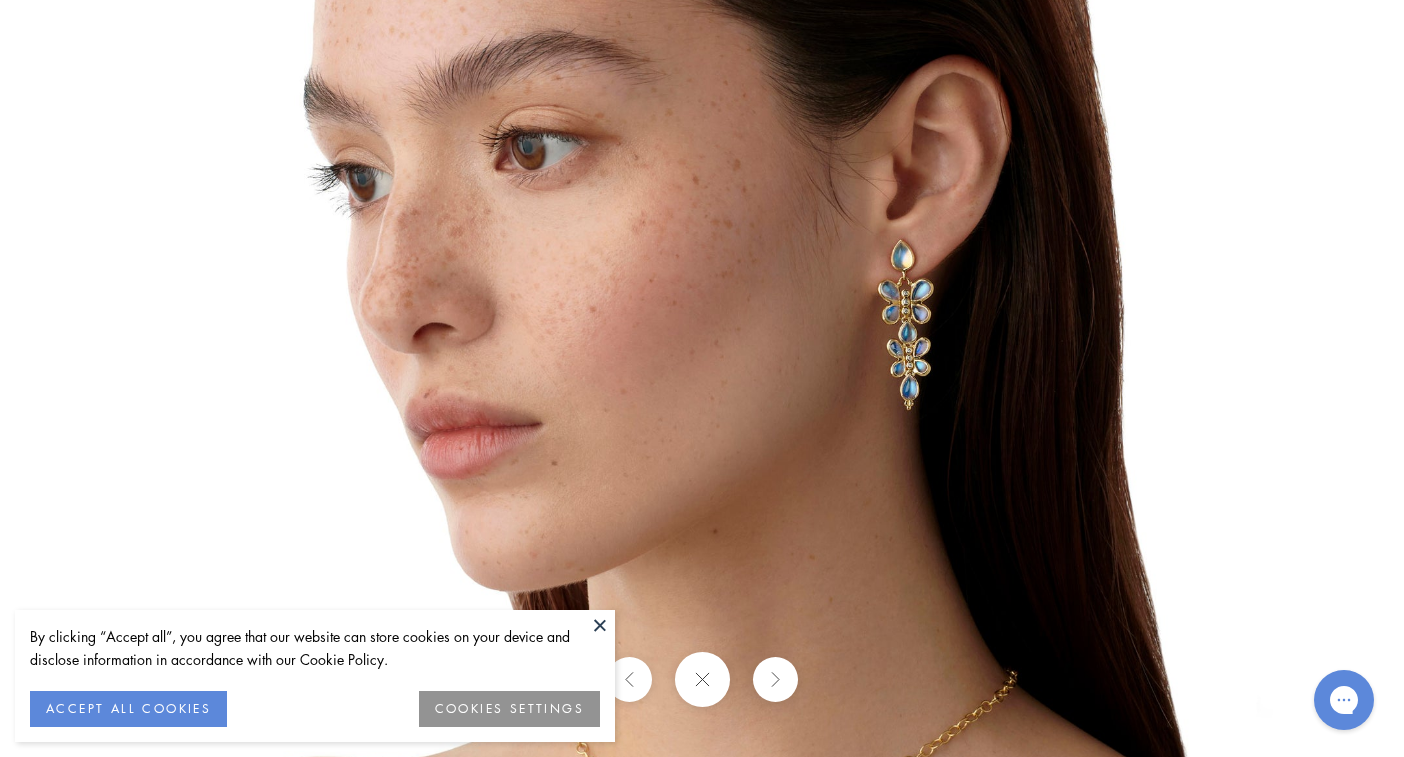 click at bounding box center [702, 379] 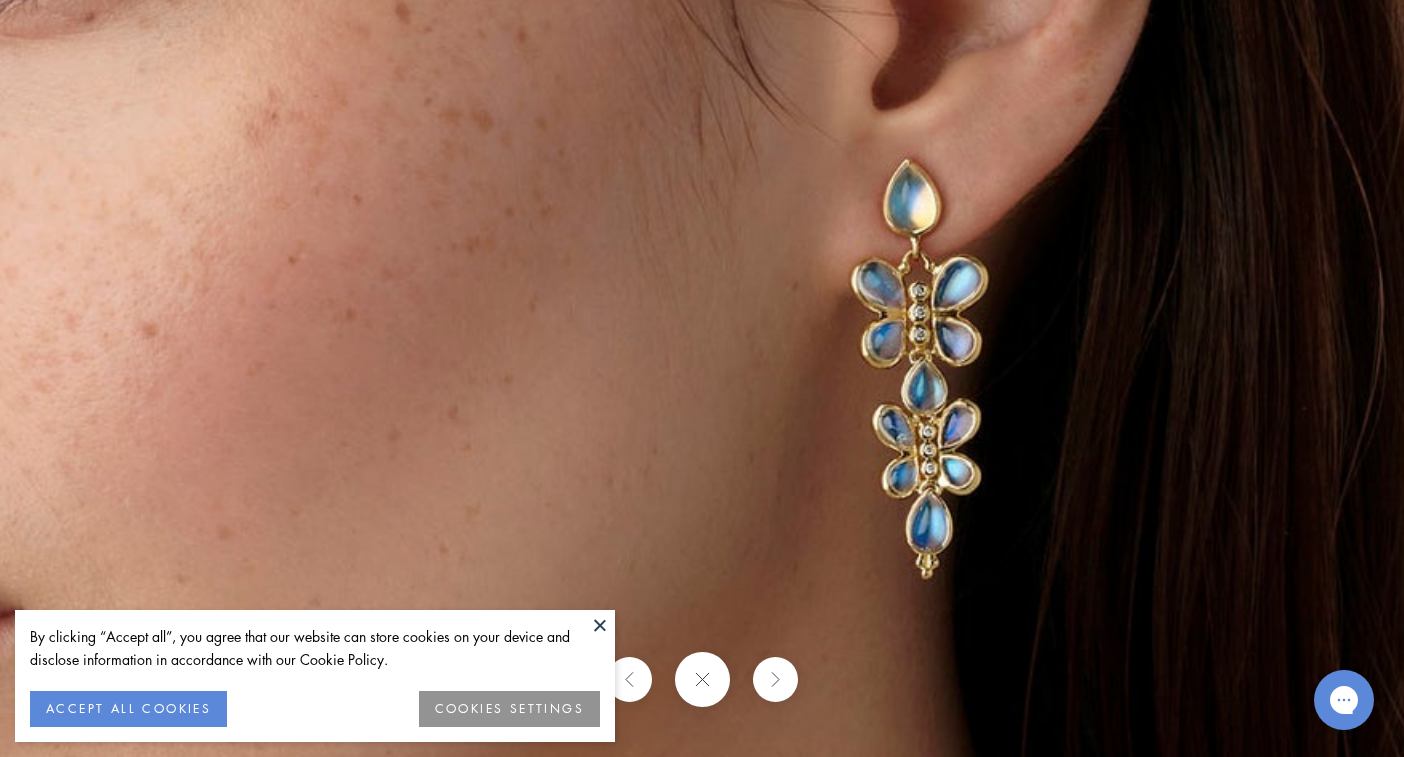 click at bounding box center [701, 679] 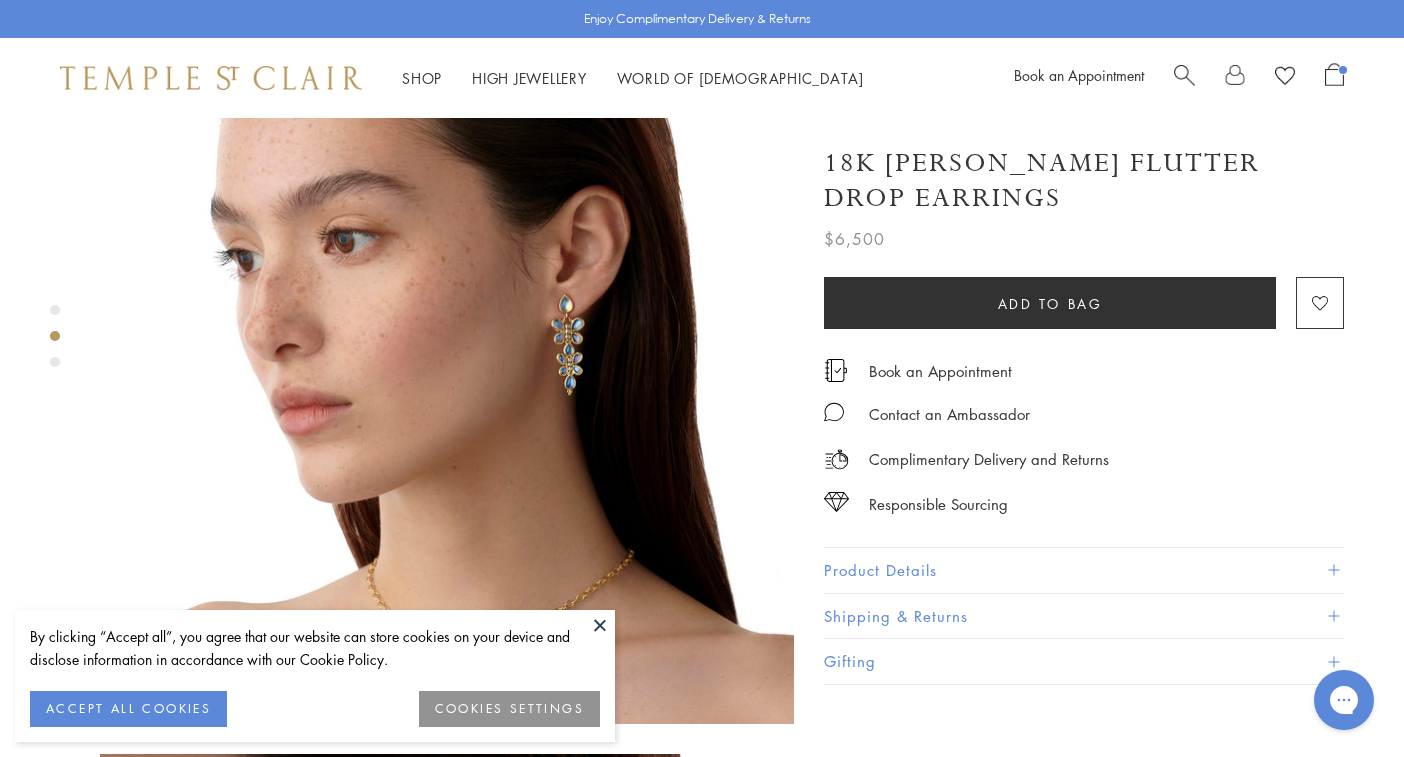 click on "Product Details" at bounding box center (1084, 570) 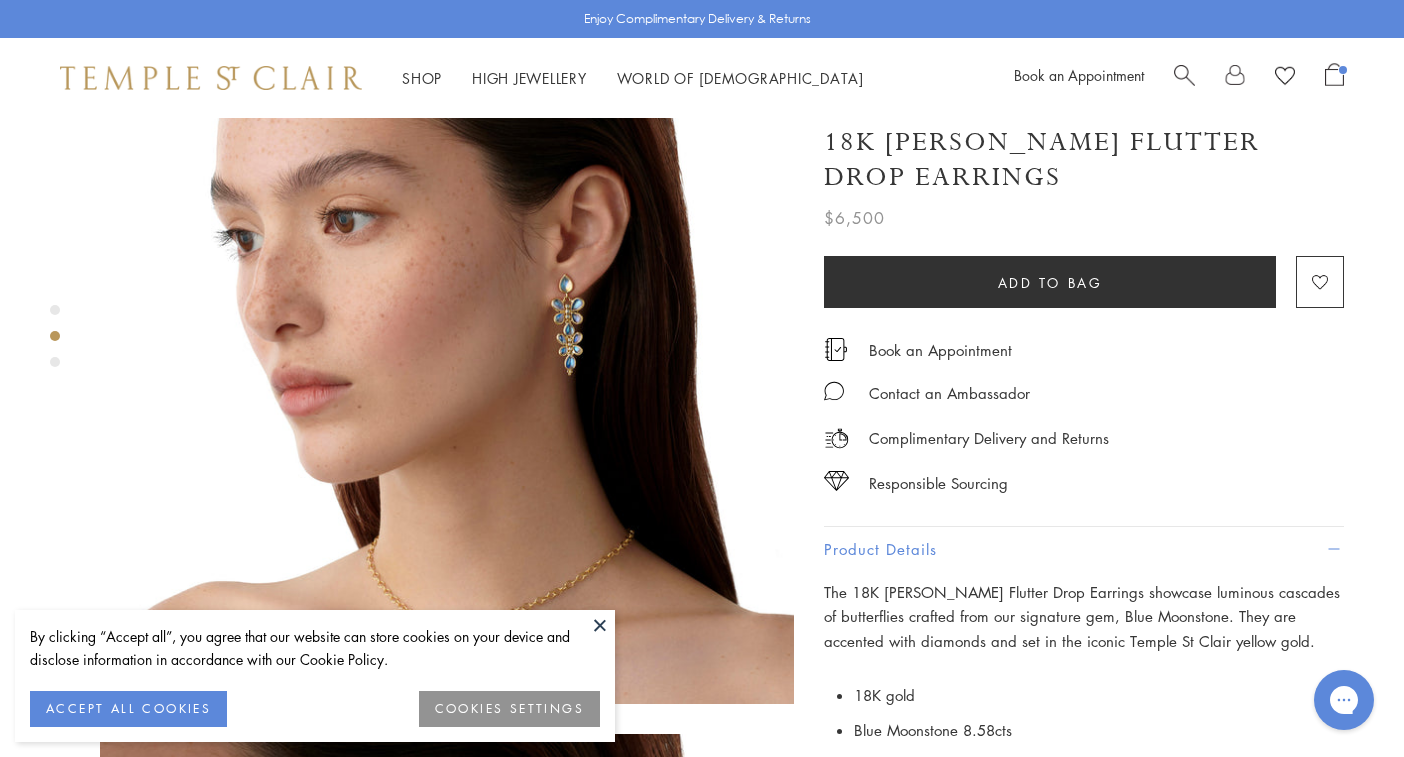 scroll, scrollTop: 833, scrollLeft: 0, axis: vertical 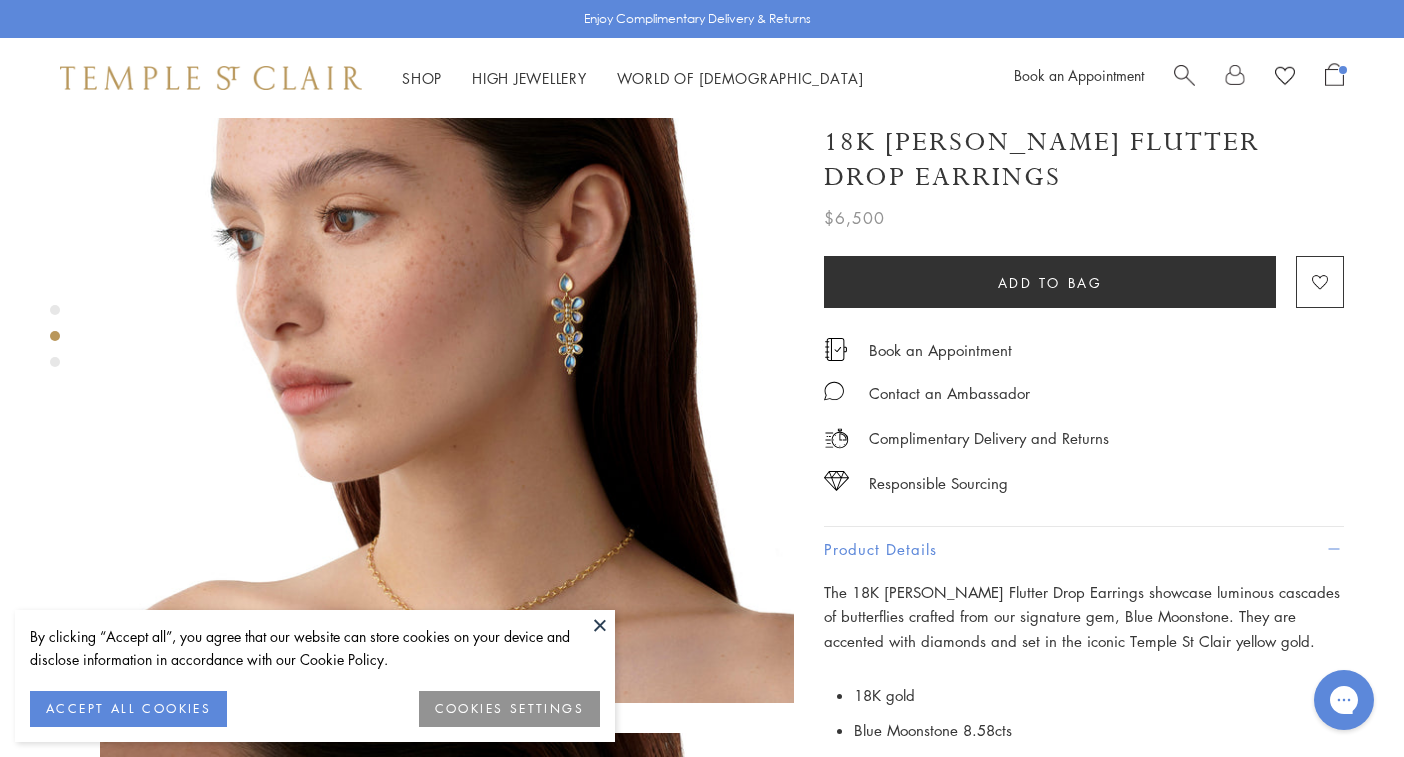 click at bounding box center [447, 356] 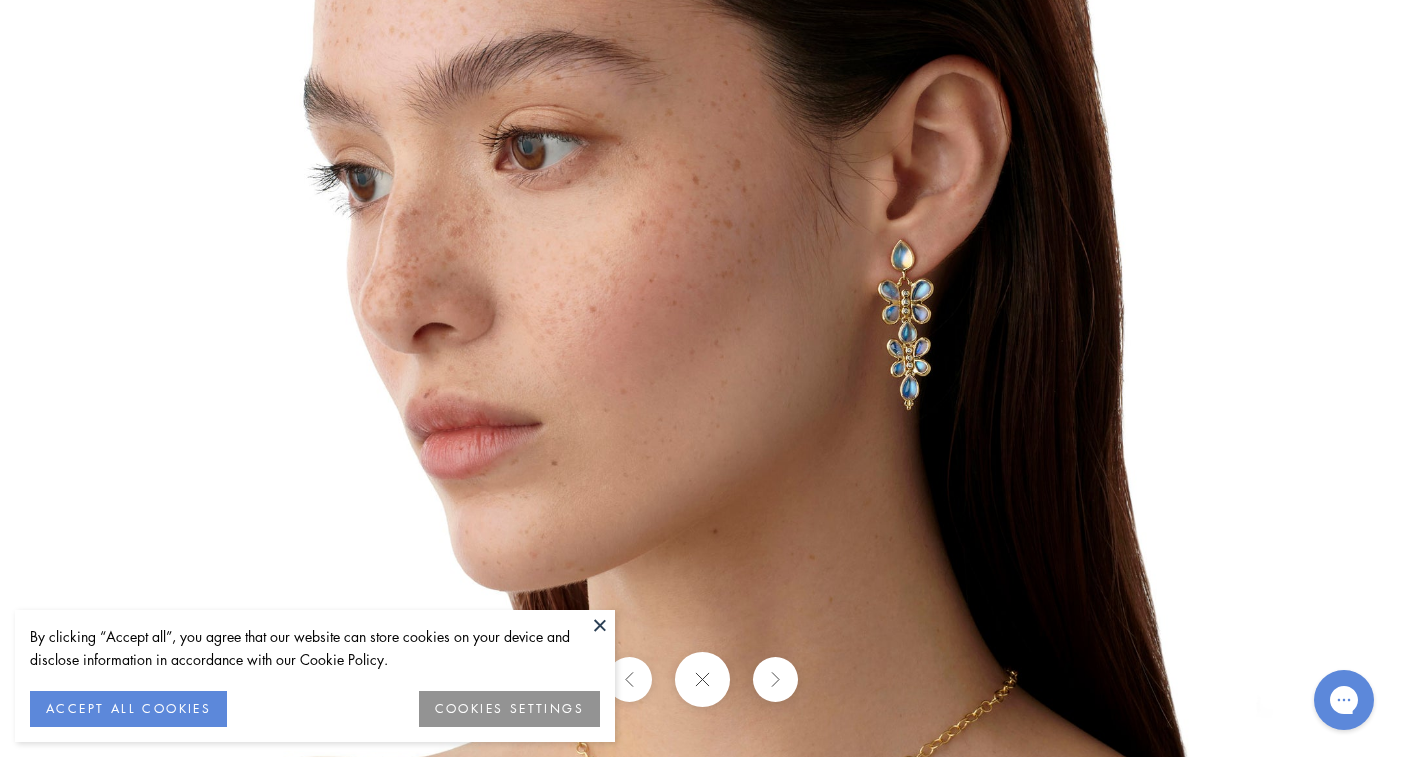 click at bounding box center [702, 379] 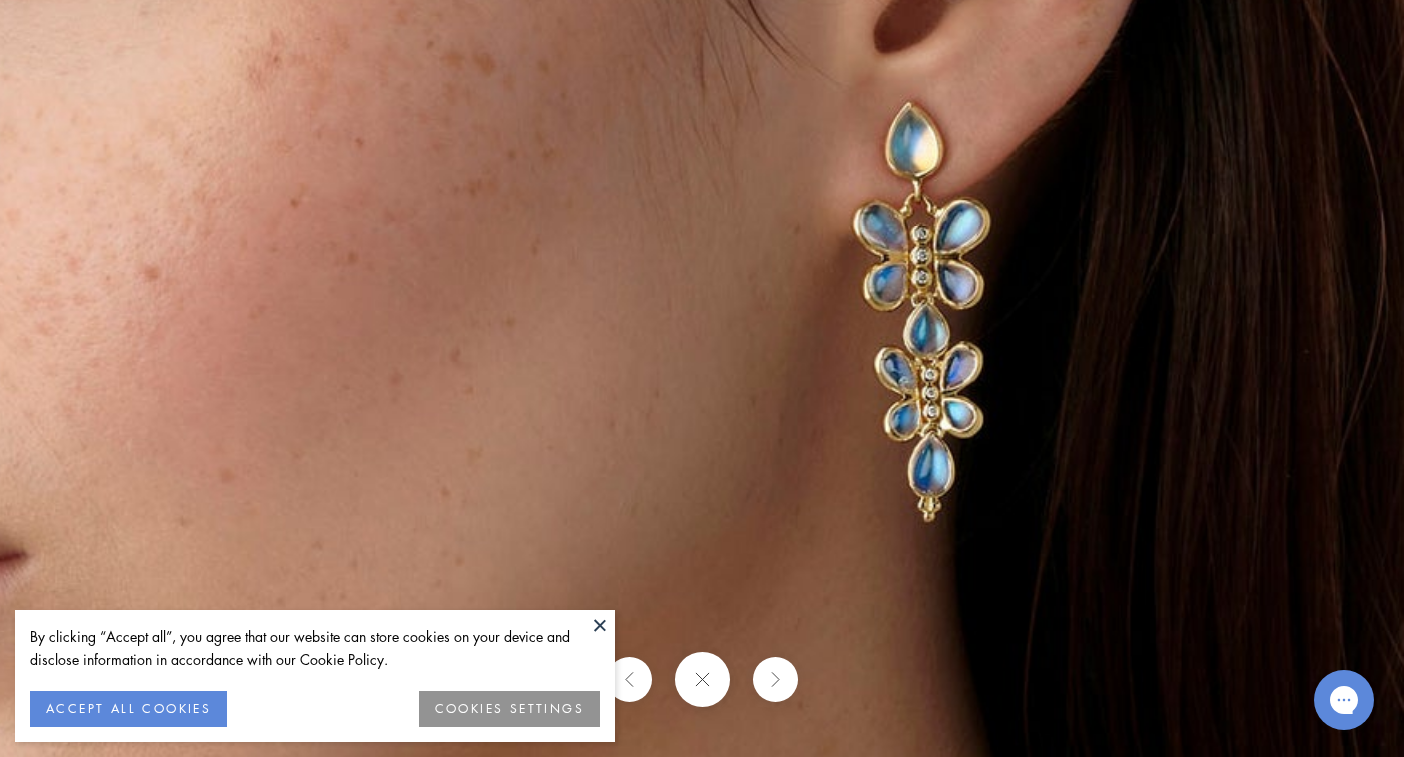click at bounding box center (701, 679) 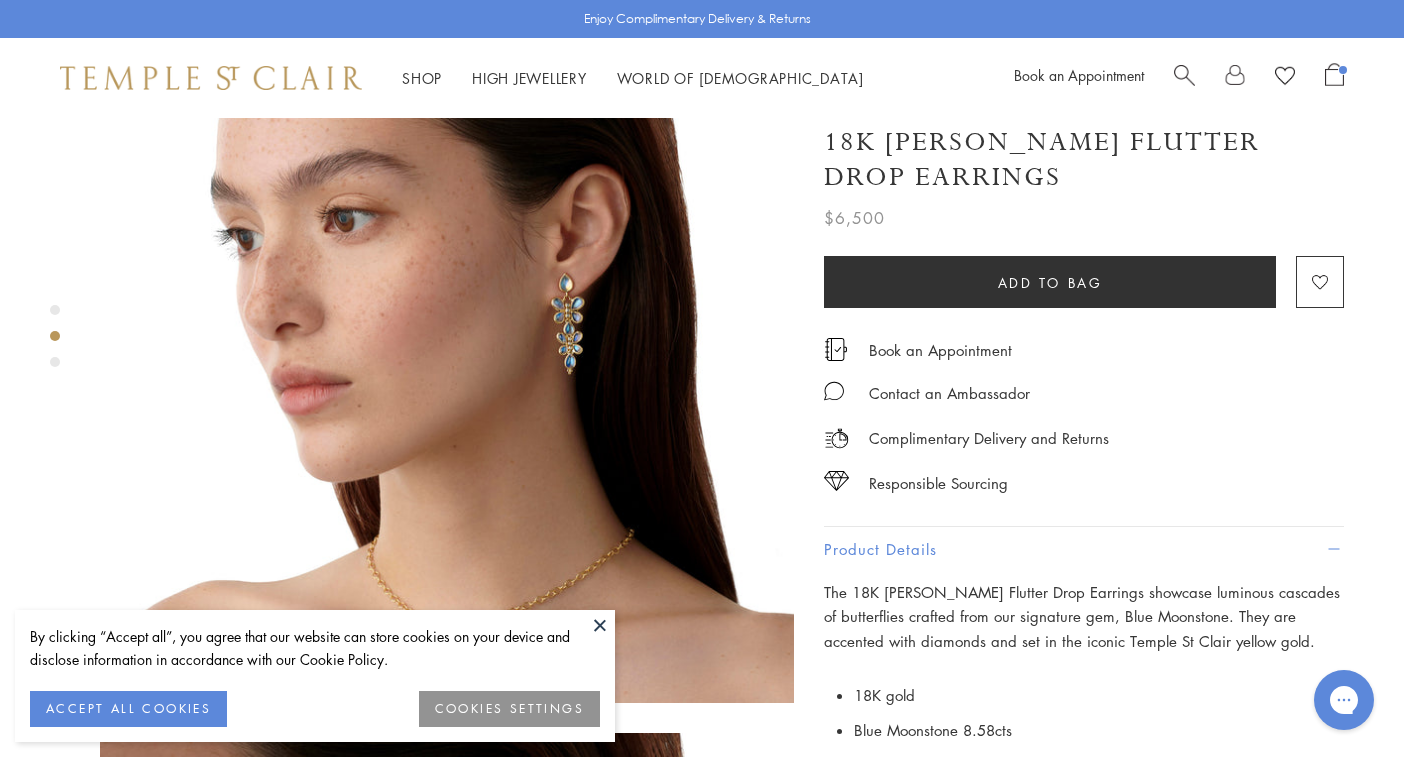 scroll, scrollTop: 834, scrollLeft: 0, axis: vertical 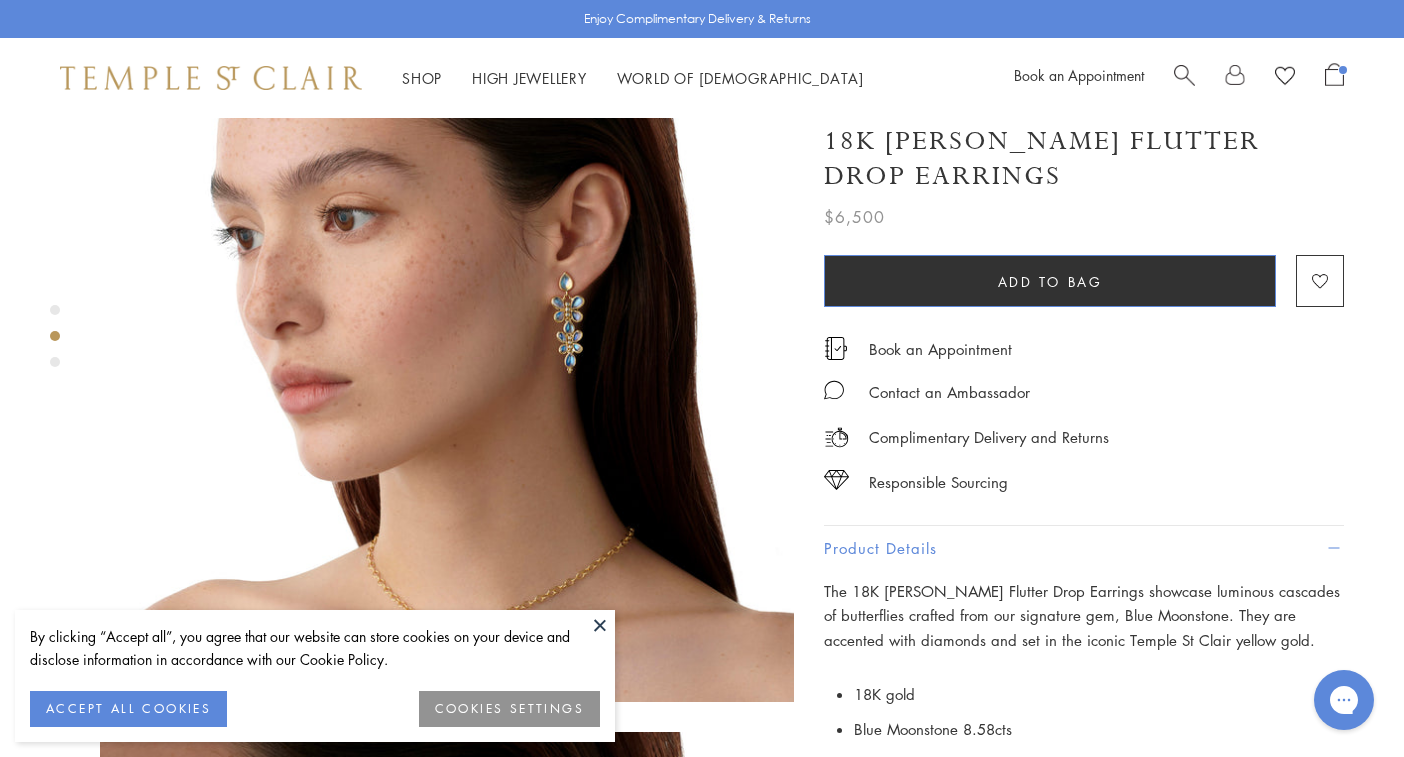 click on "Add to bag" at bounding box center [1050, 281] 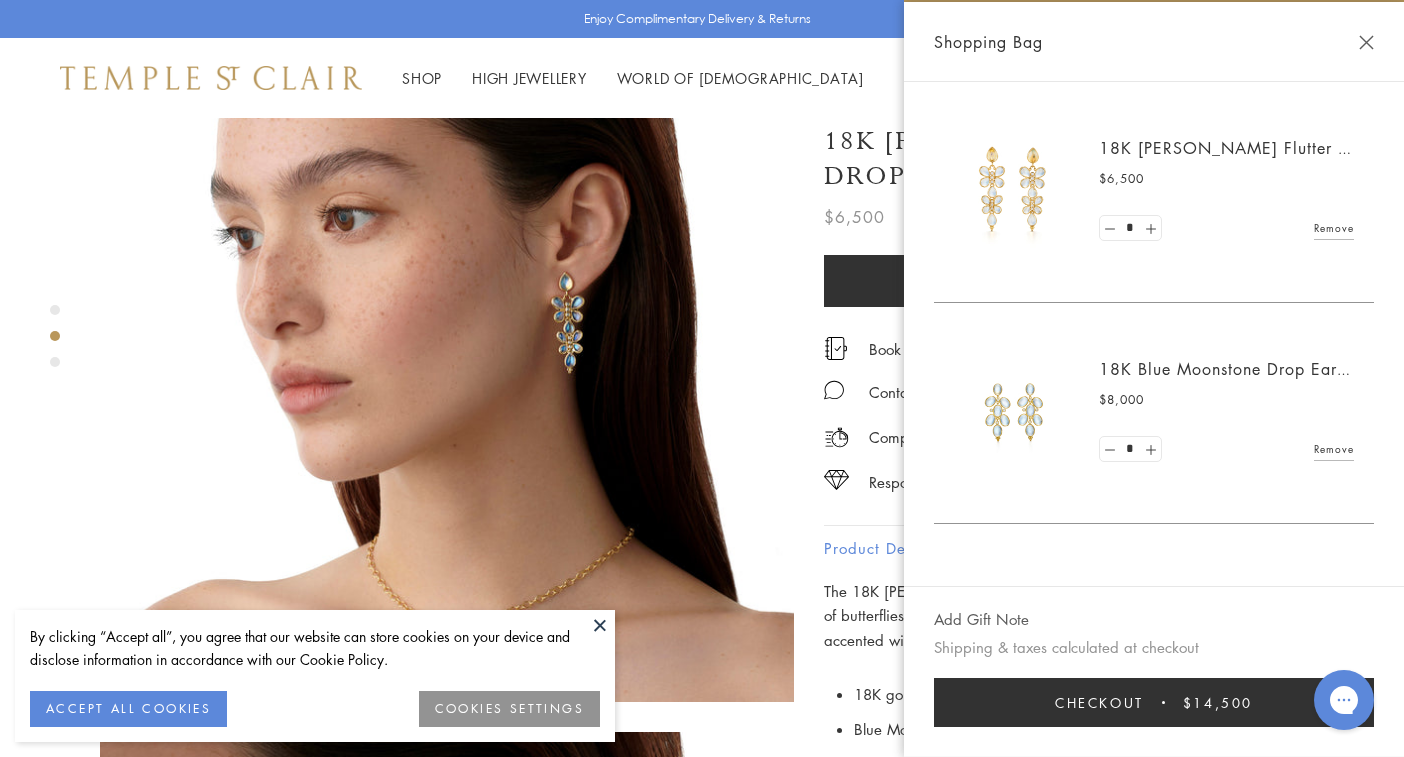 click on "18K Blue Moonstone Drop Earrings" at bounding box center [1236, 369] 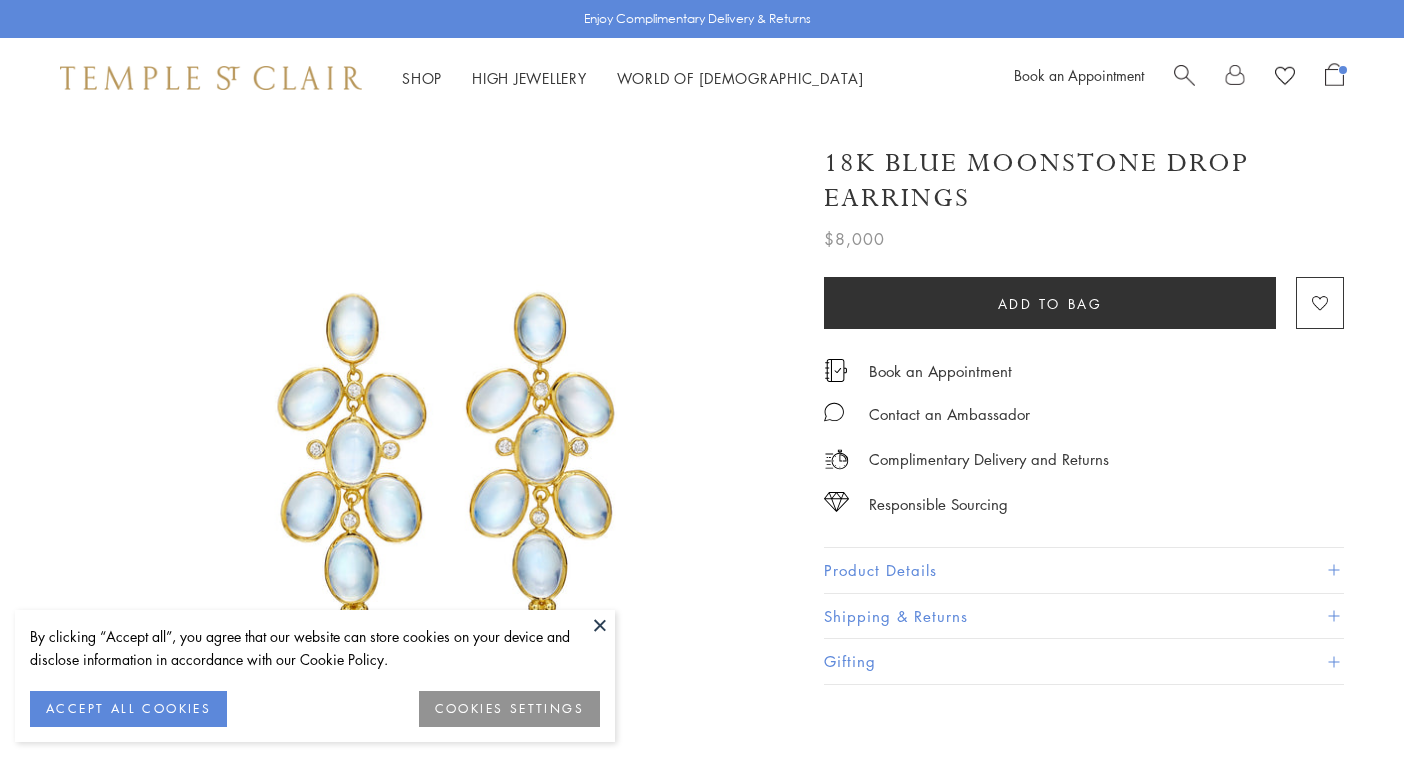 scroll, scrollTop: 0, scrollLeft: 0, axis: both 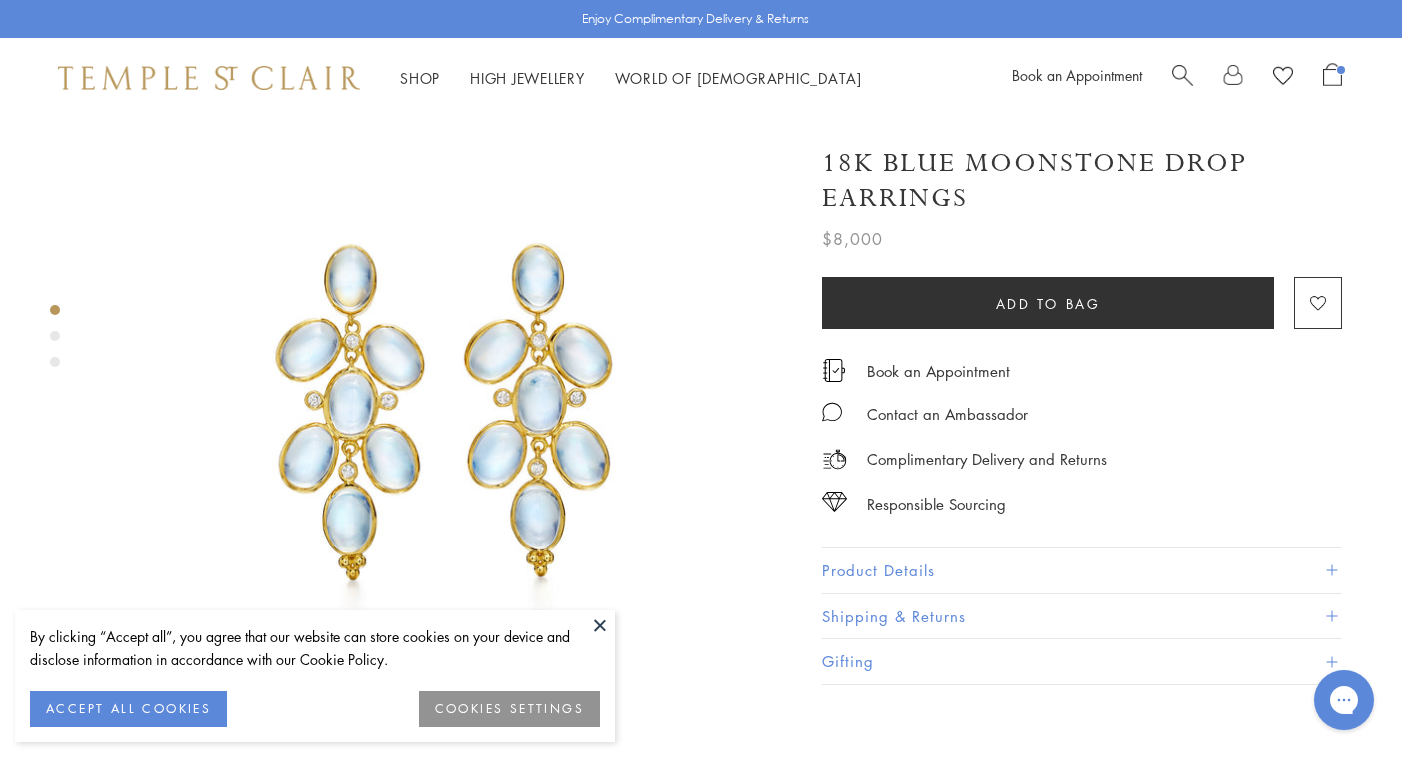 click on "Product Details" at bounding box center [1082, 570] 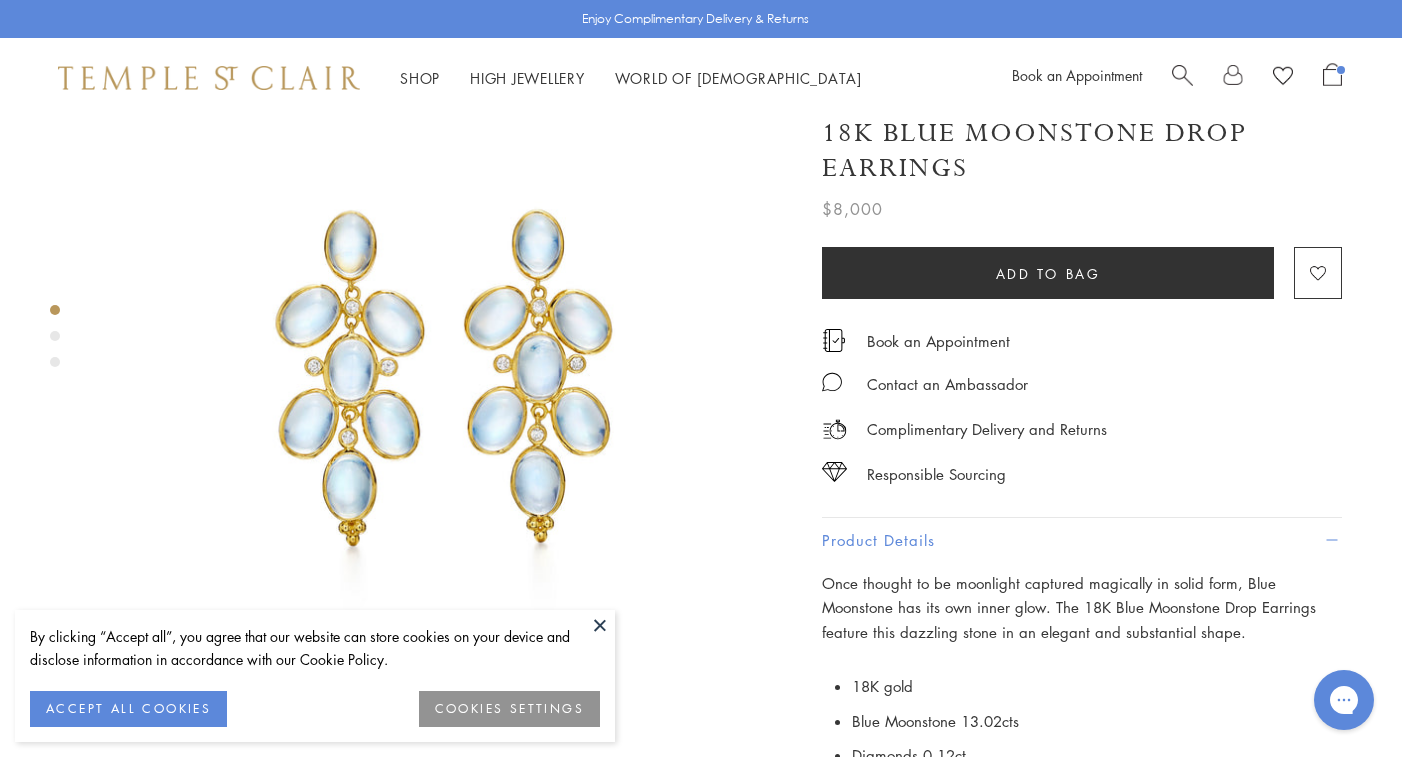 scroll, scrollTop: 79, scrollLeft: 2, axis: both 